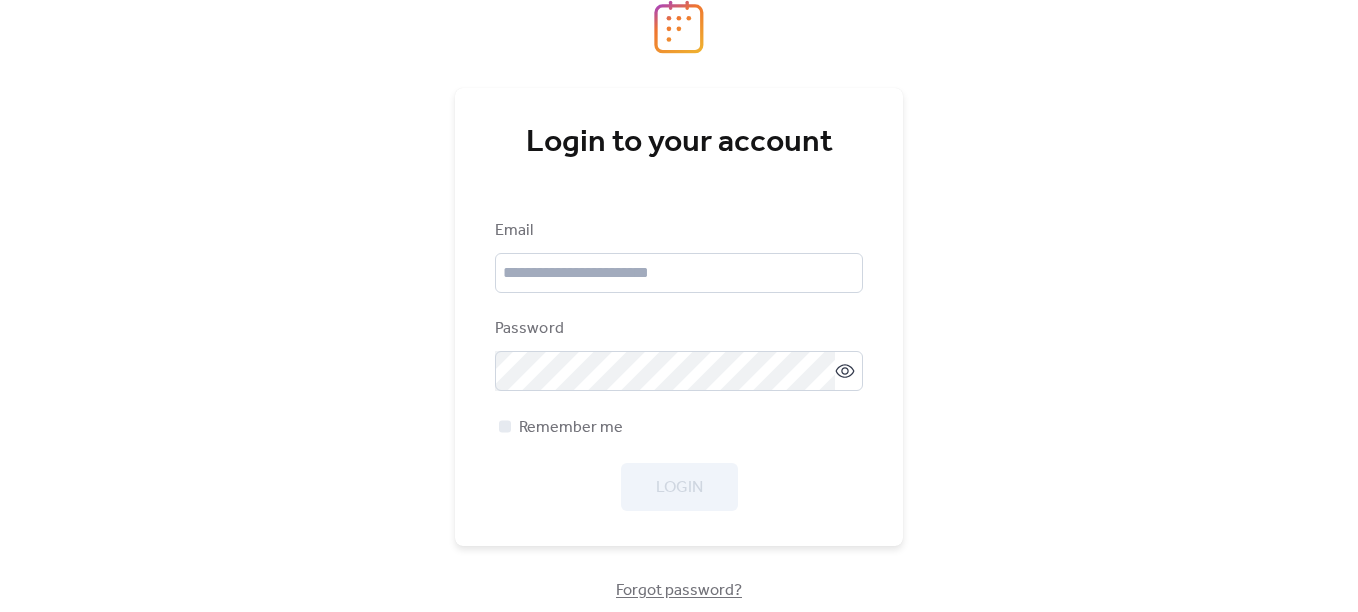 scroll, scrollTop: 0, scrollLeft: 0, axis: both 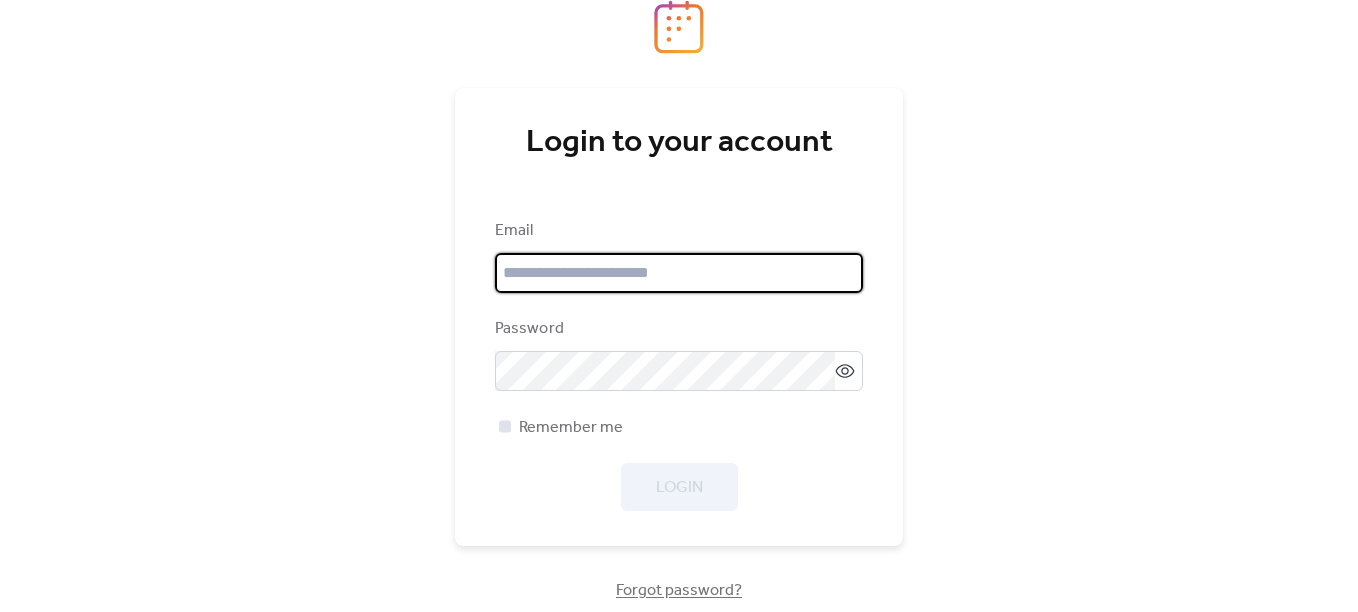 type on "**********" 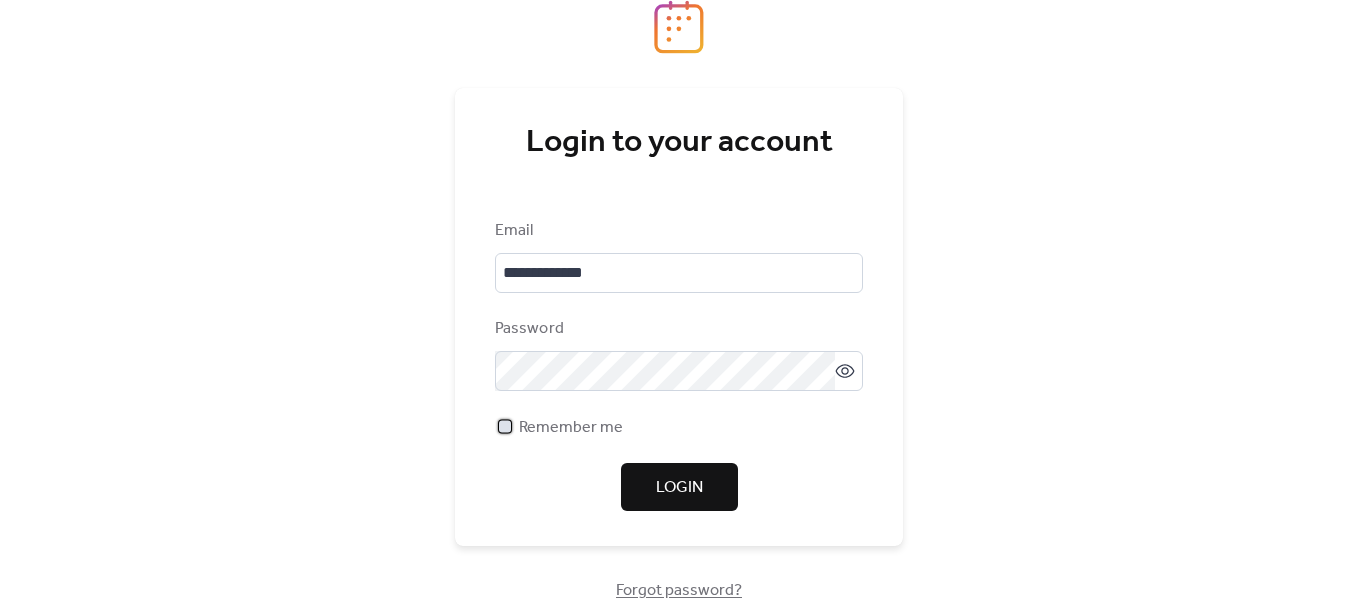 click at bounding box center [505, 426] 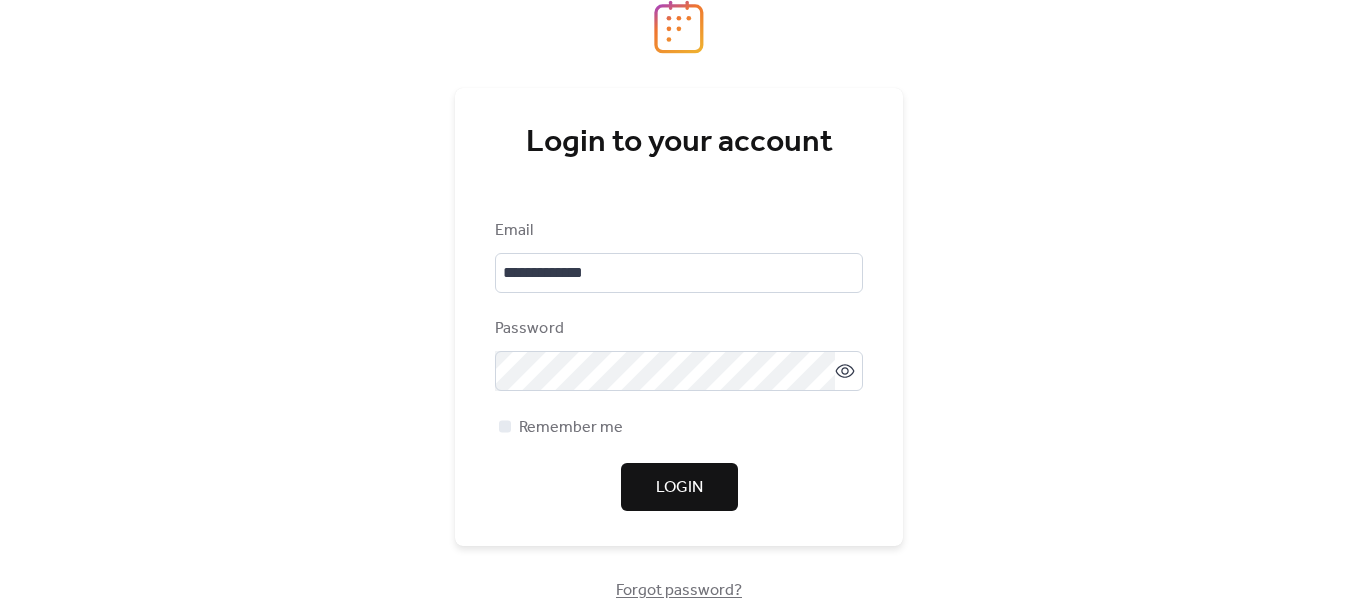 click on "Login" at bounding box center [679, 487] 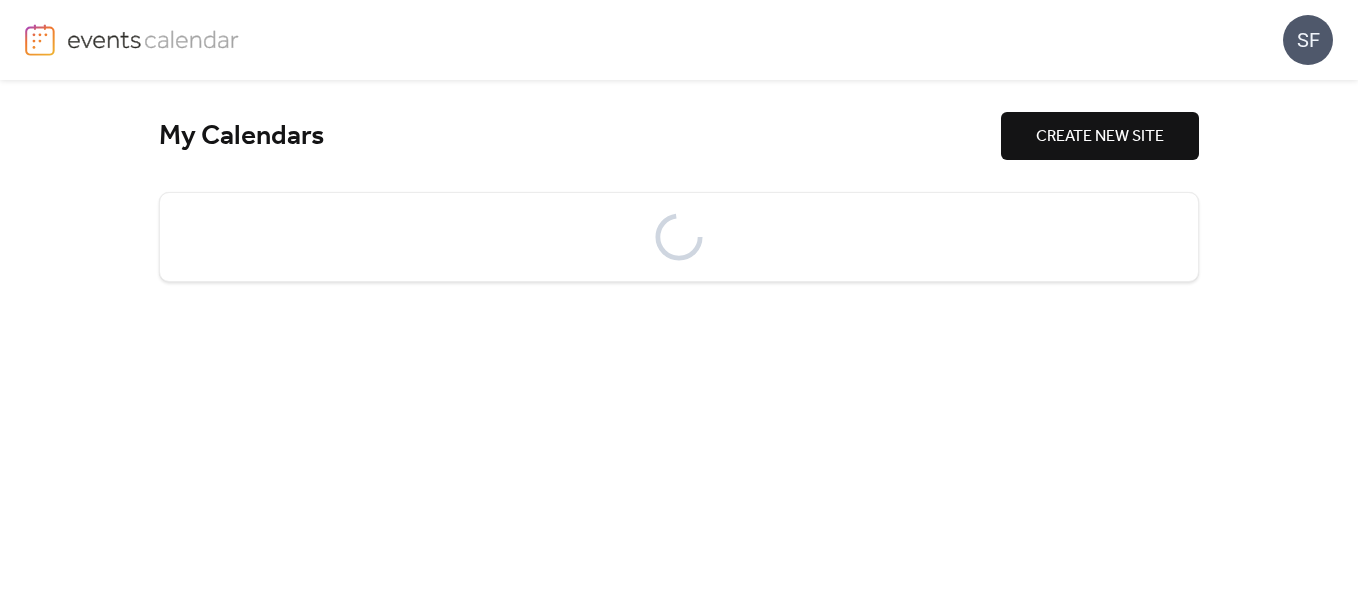 scroll, scrollTop: 0, scrollLeft: 0, axis: both 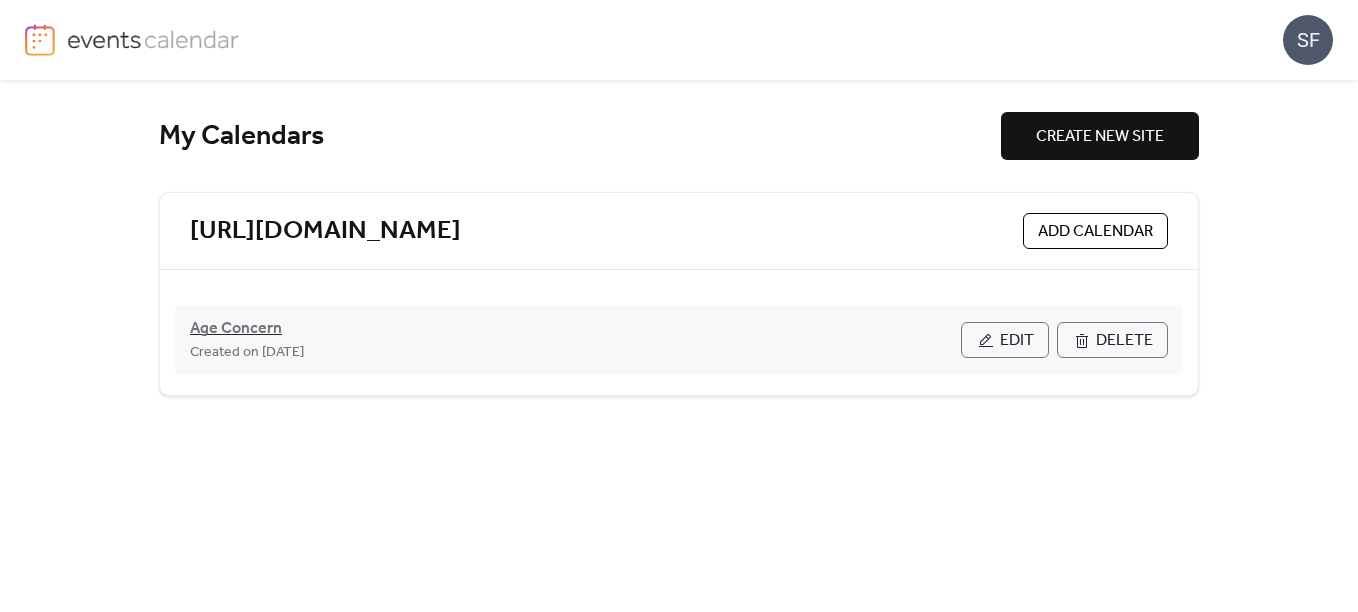 click on "Age Concern" at bounding box center [236, 329] 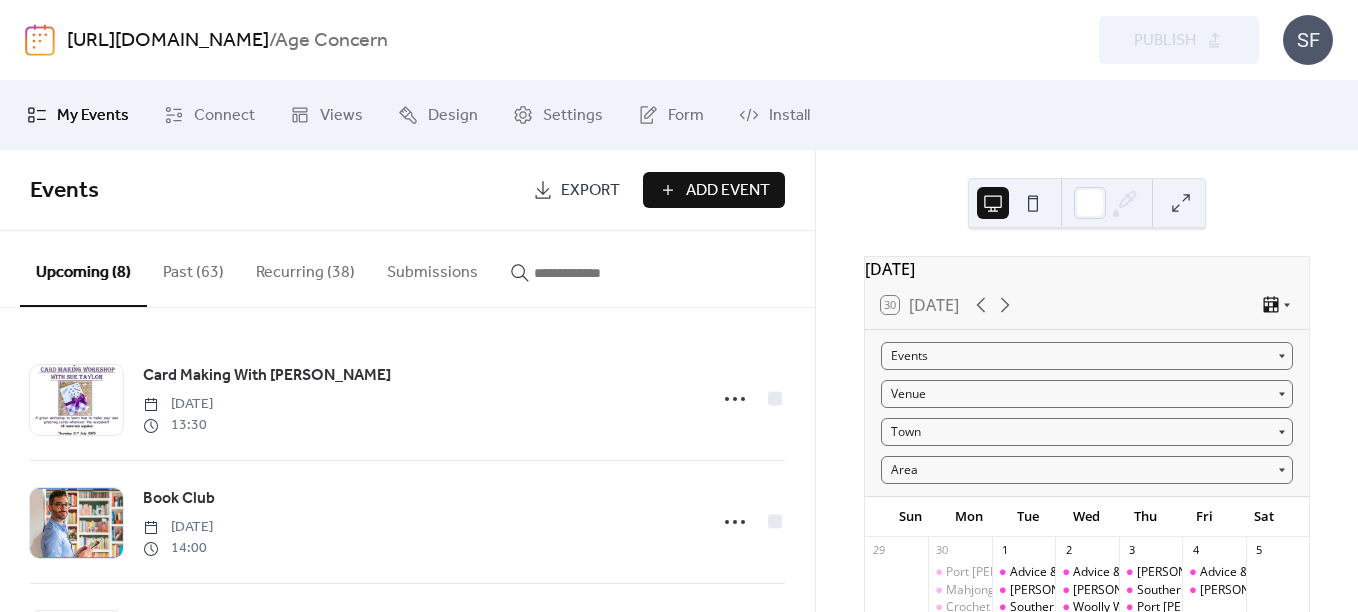 click on "Add Event" at bounding box center [728, 191] 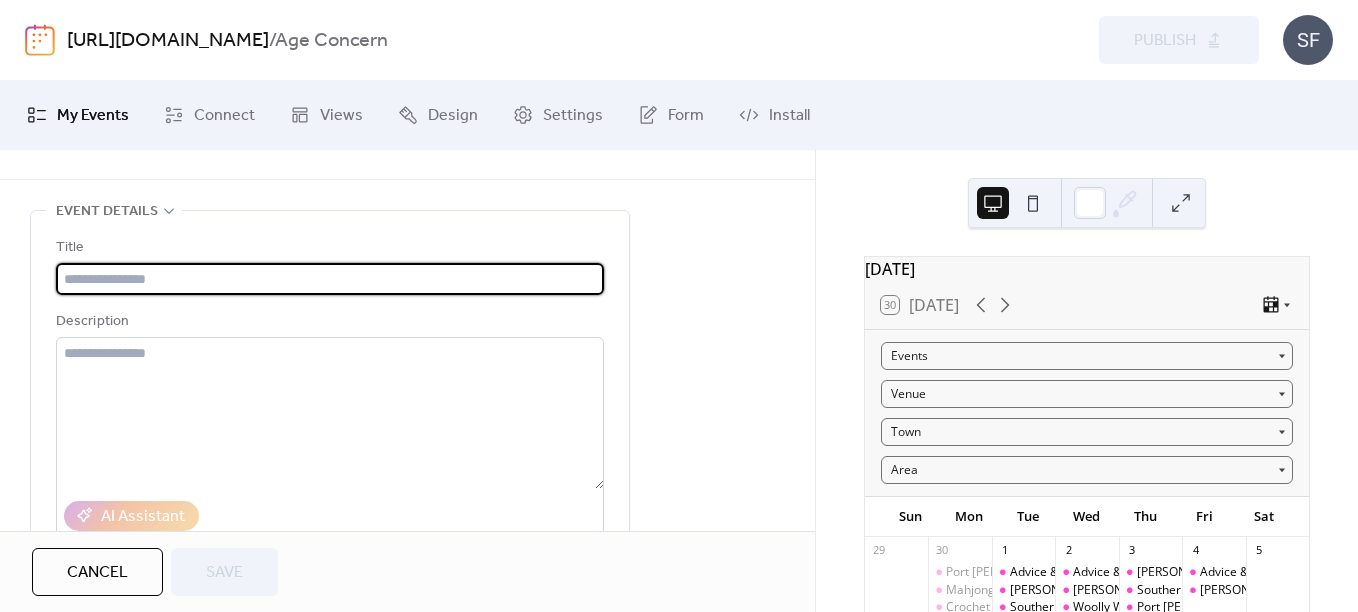 scroll, scrollTop: 52, scrollLeft: 0, axis: vertical 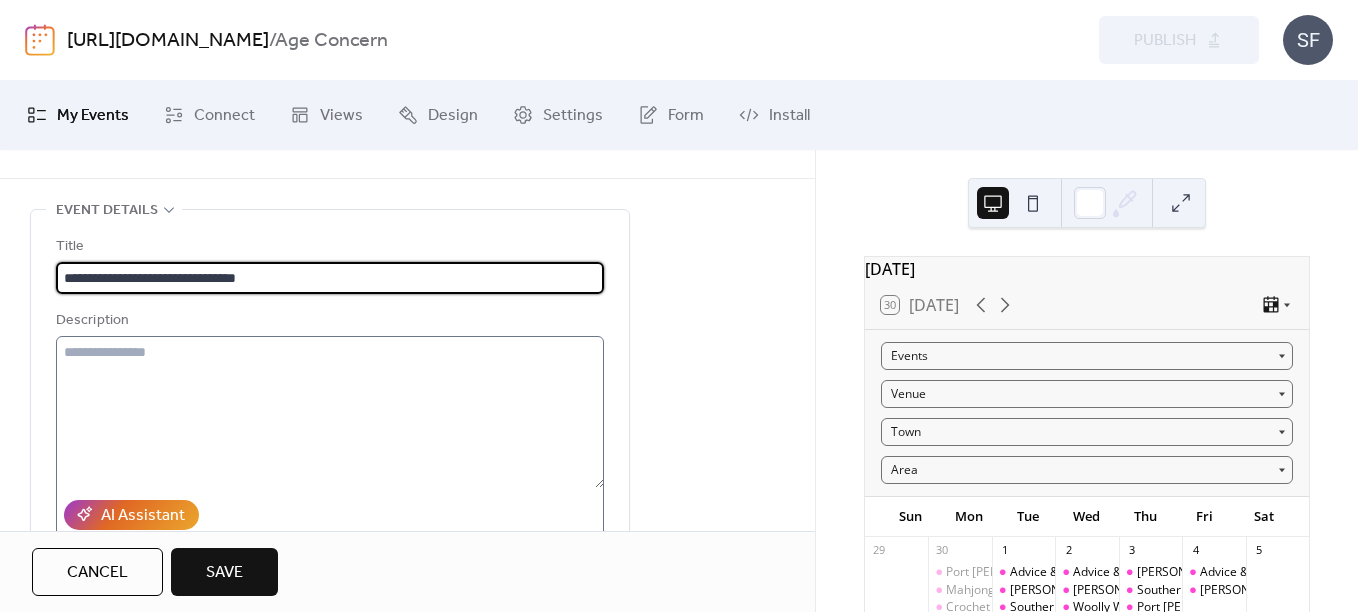 type on "**********" 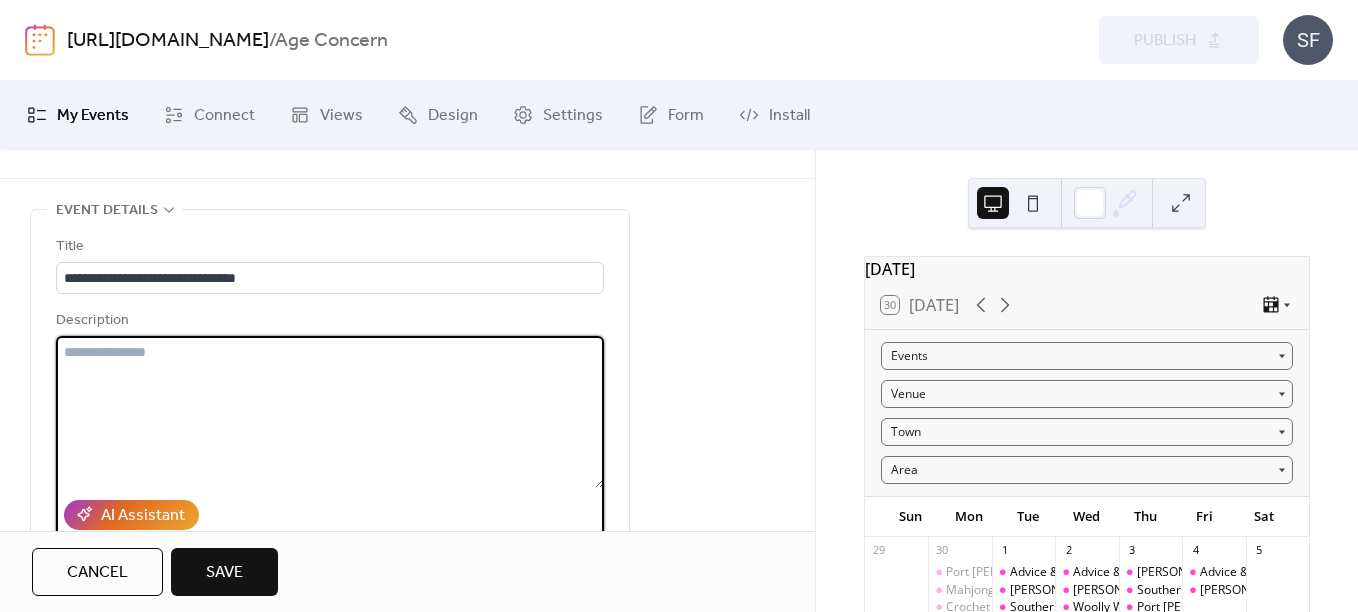 click at bounding box center [330, 412] 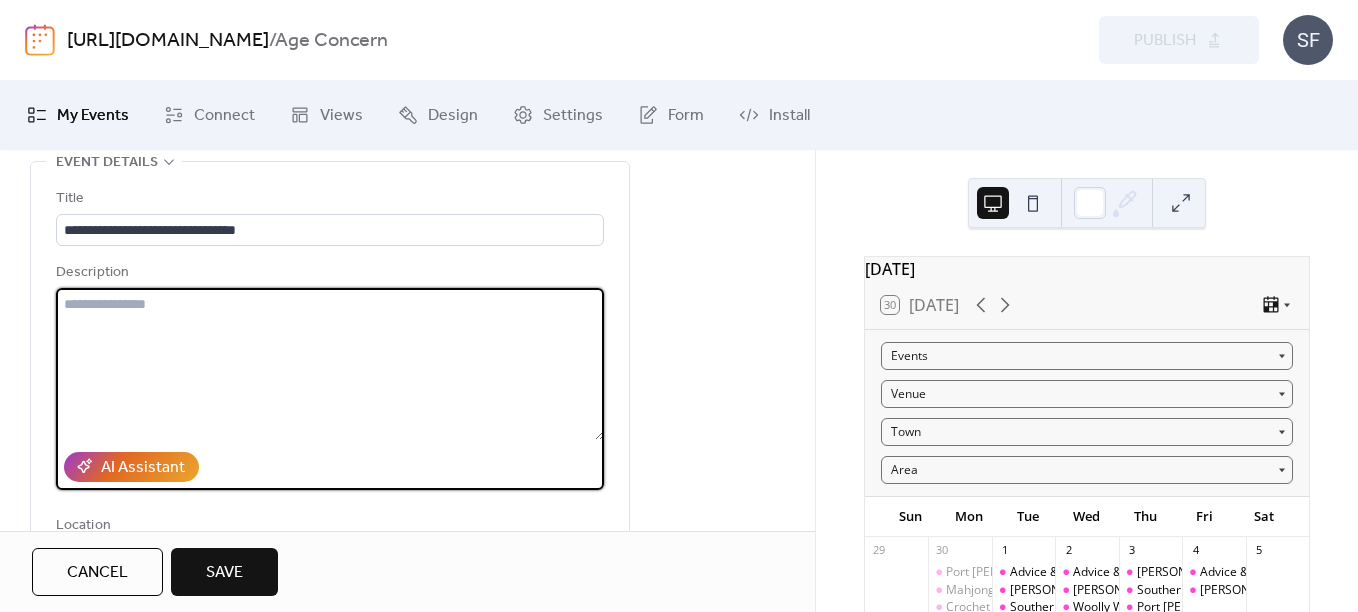 scroll, scrollTop: 108, scrollLeft: 0, axis: vertical 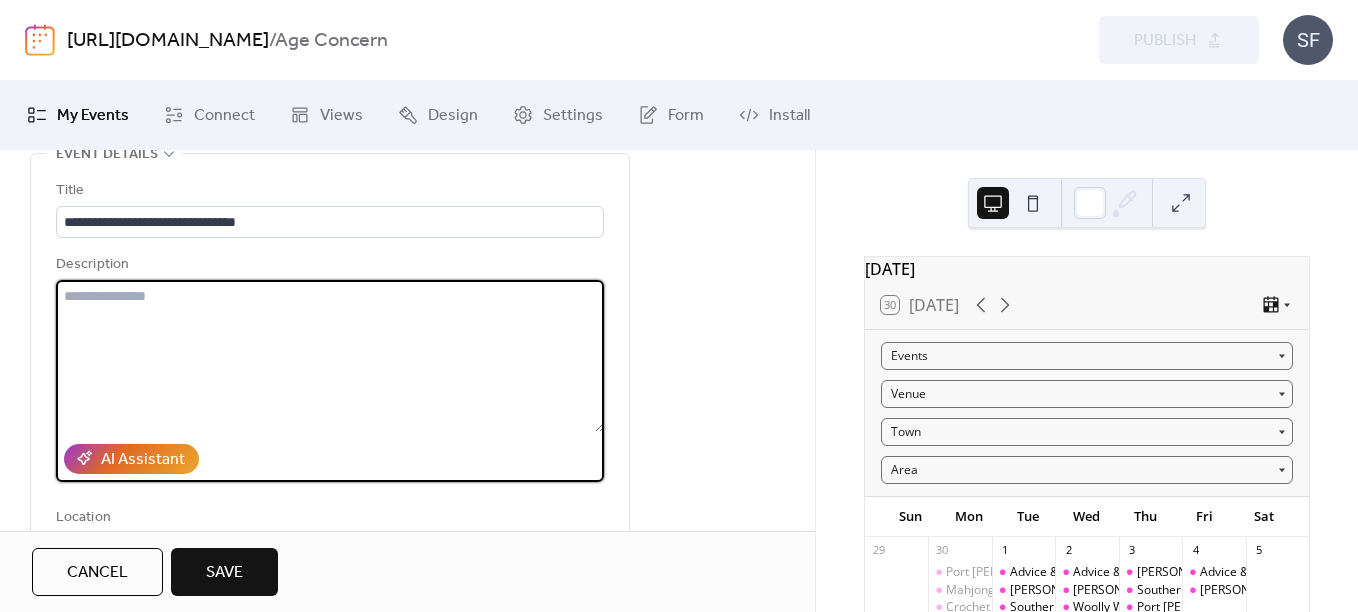 paste on "**********" 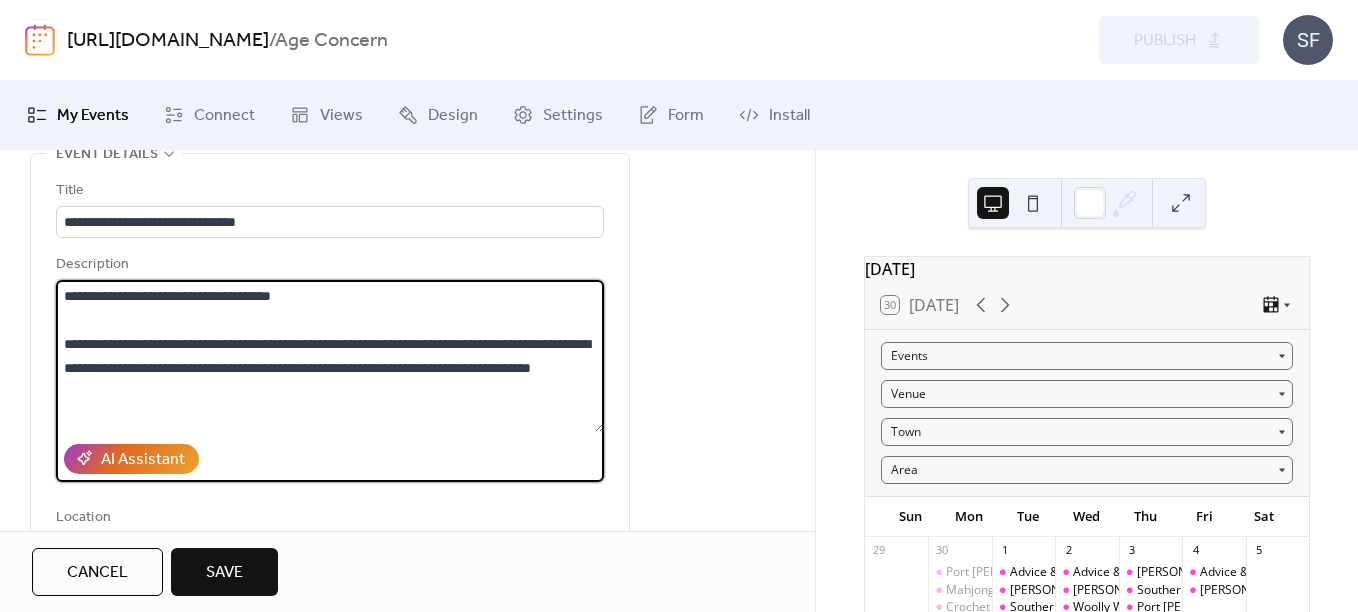 click on "**********" at bounding box center [330, 356] 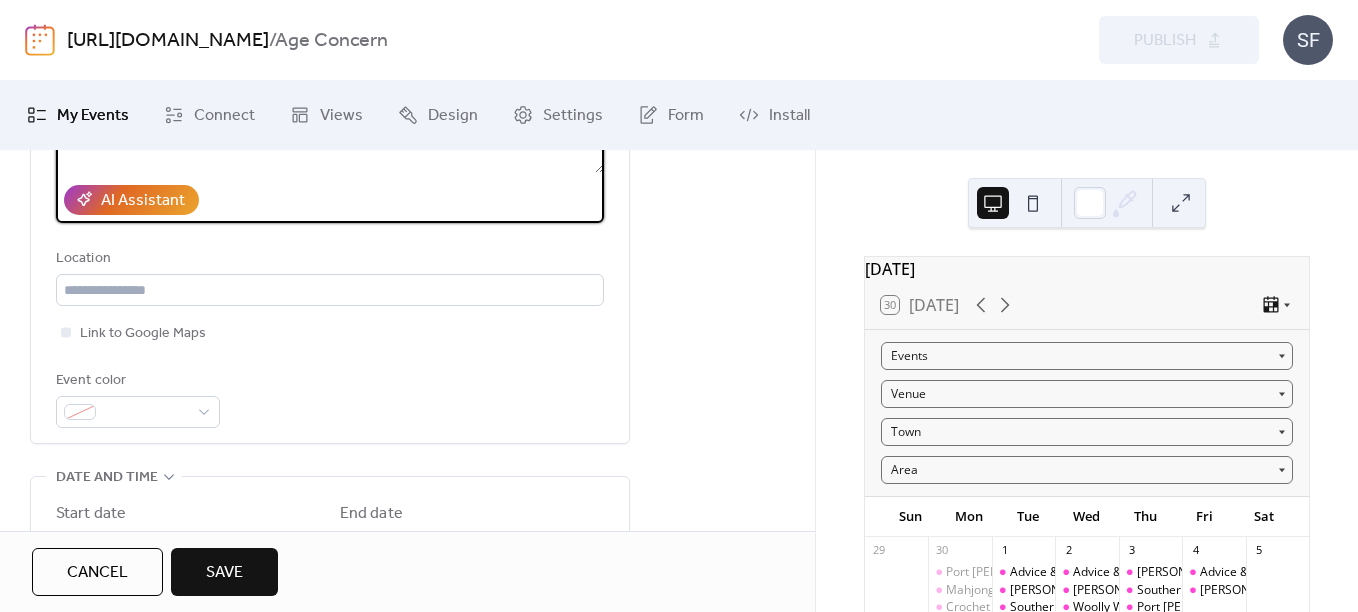 scroll, scrollTop: 368, scrollLeft: 0, axis: vertical 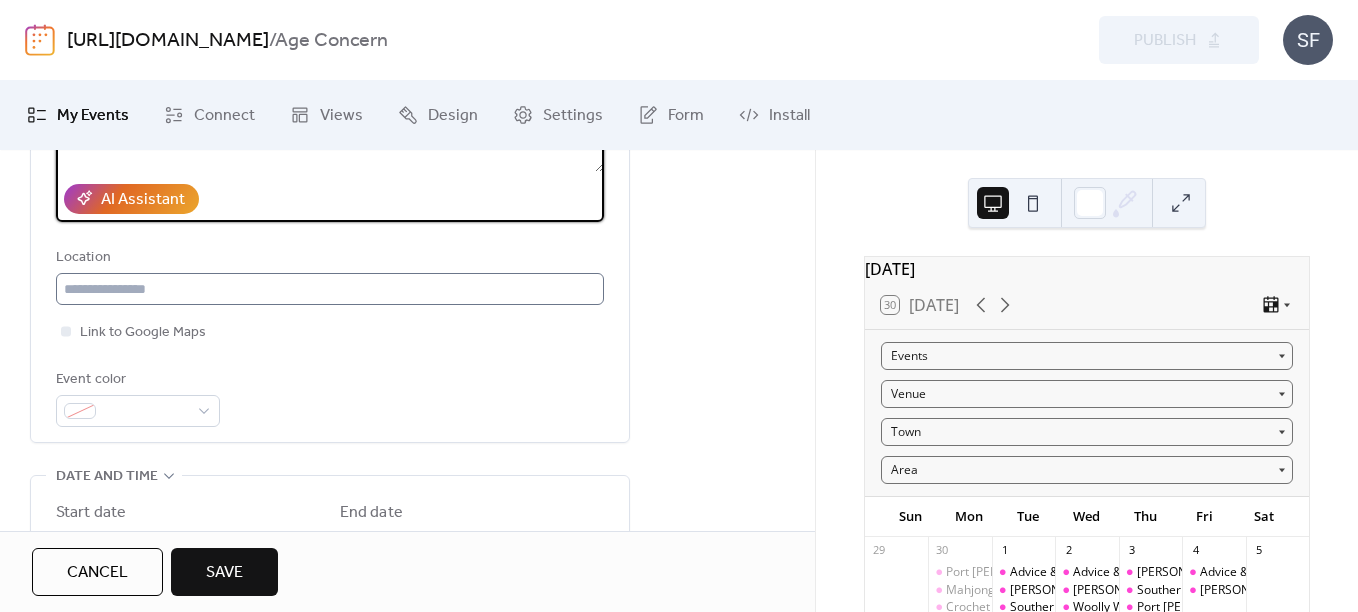 type on "**********" 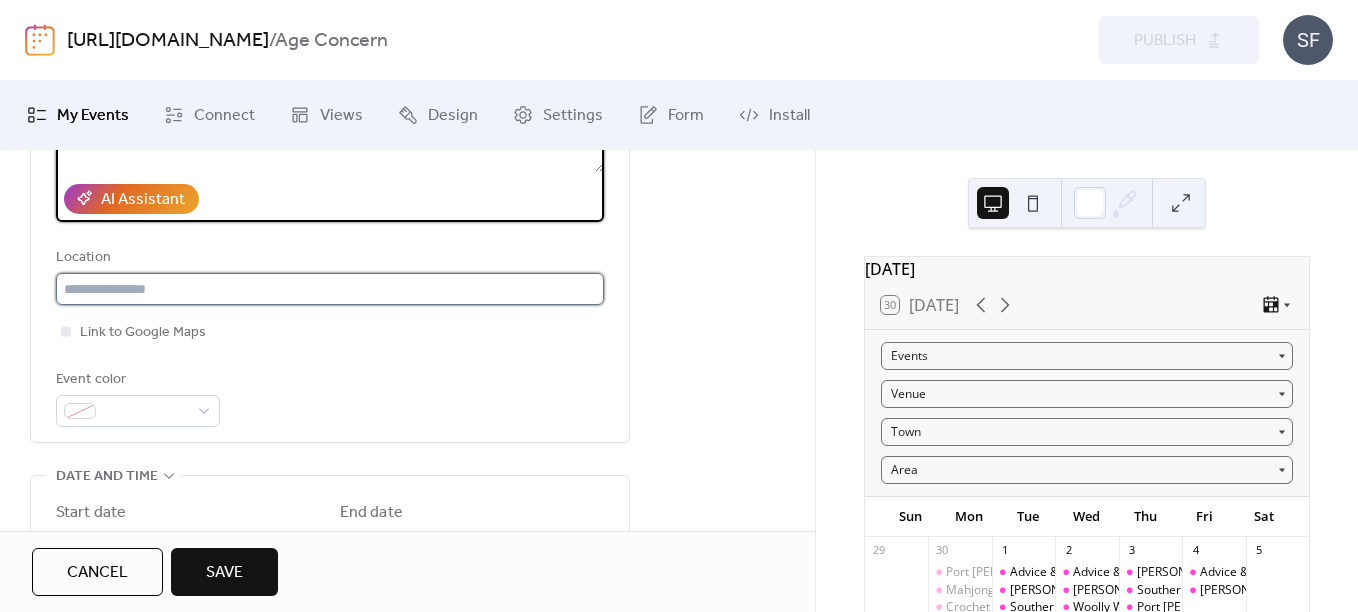 click at bounding box center (330, 289) 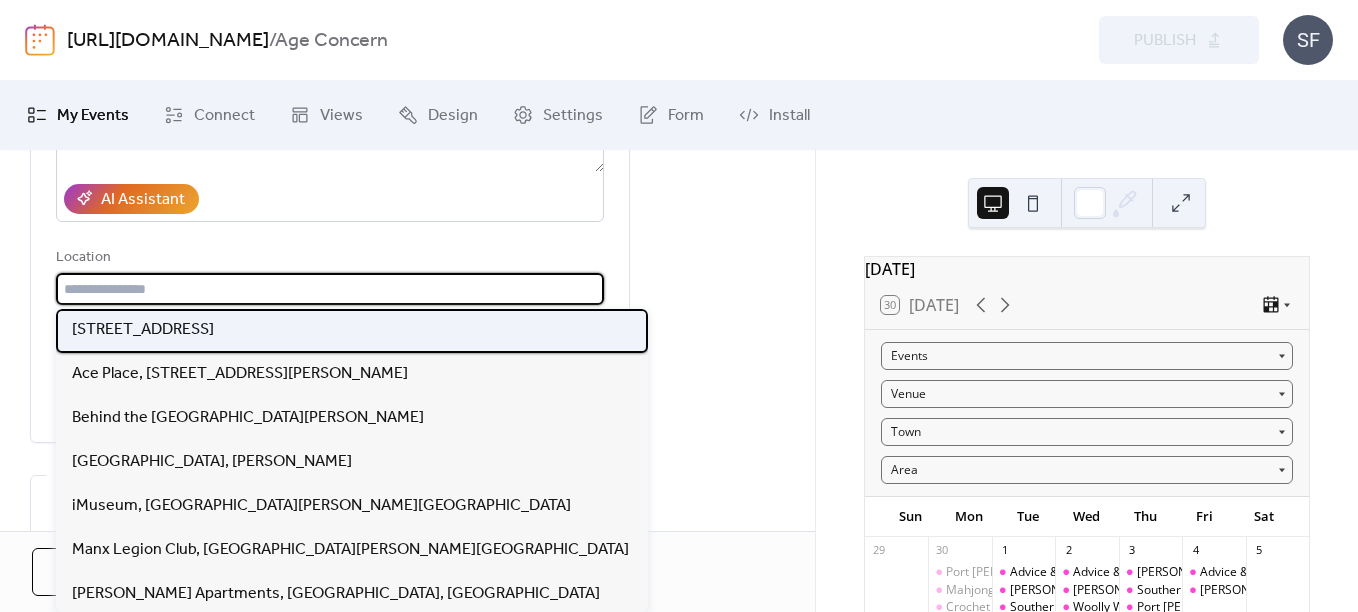 click on "[STREET_ADDRESS]" at bounding box center (352, 331) 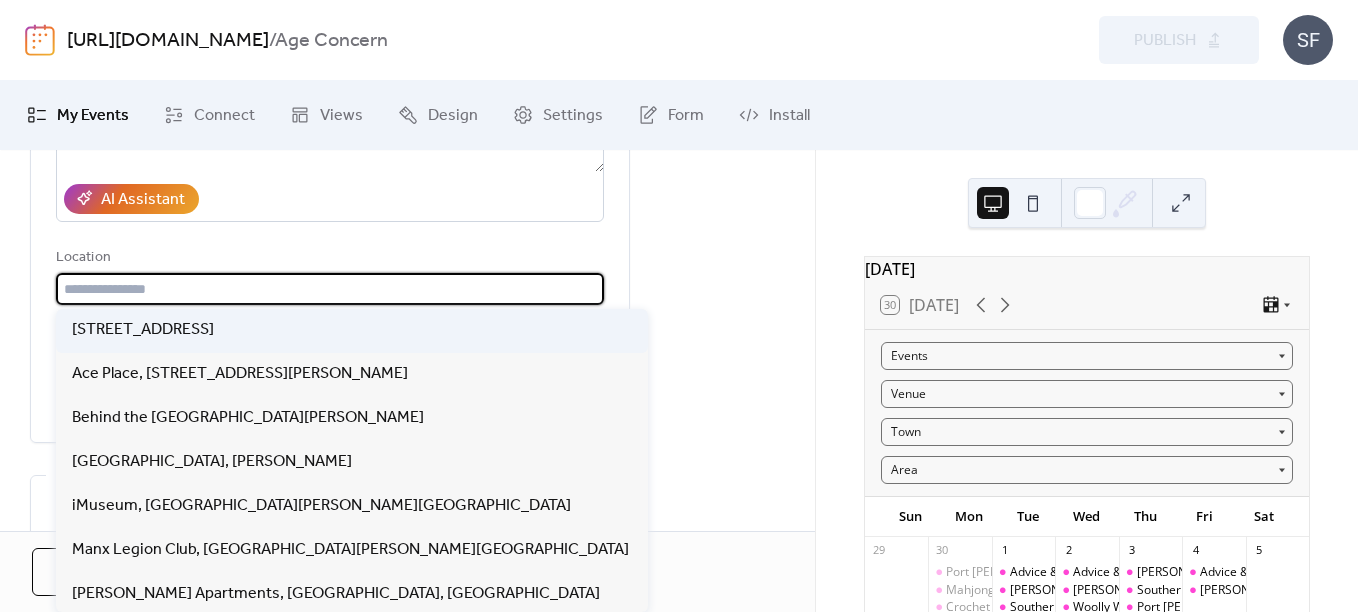 type on "**********" 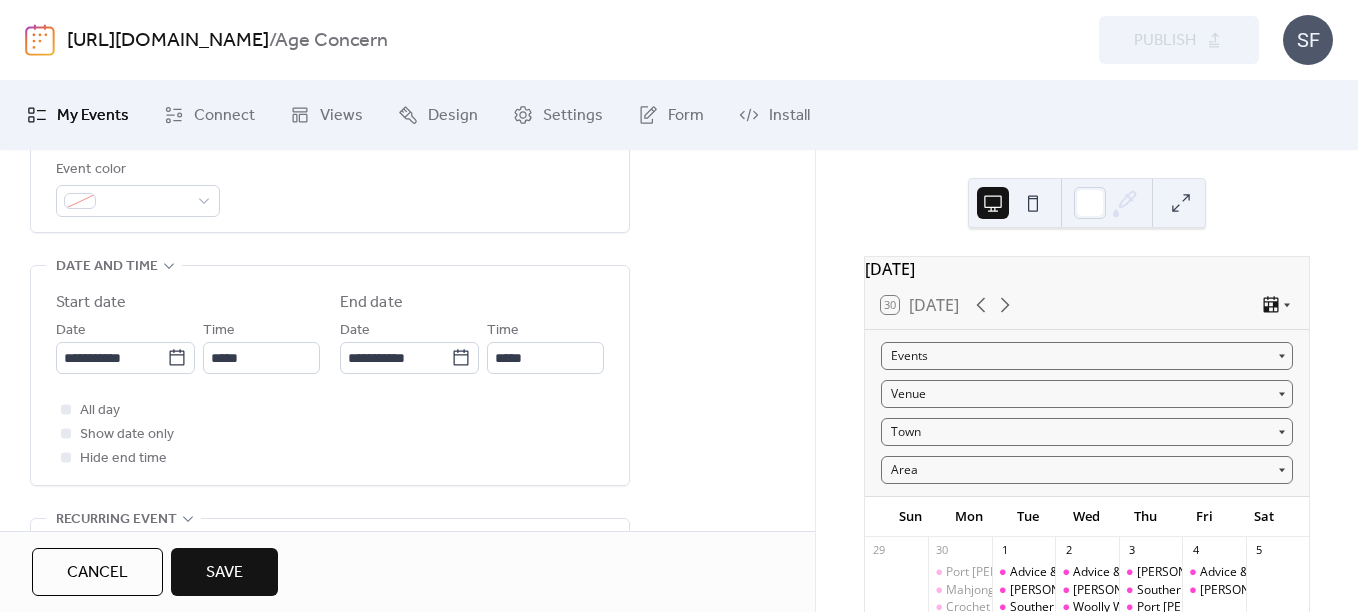 scroll, scrollTop: 580, scrollLeft: 0, axis: vertical 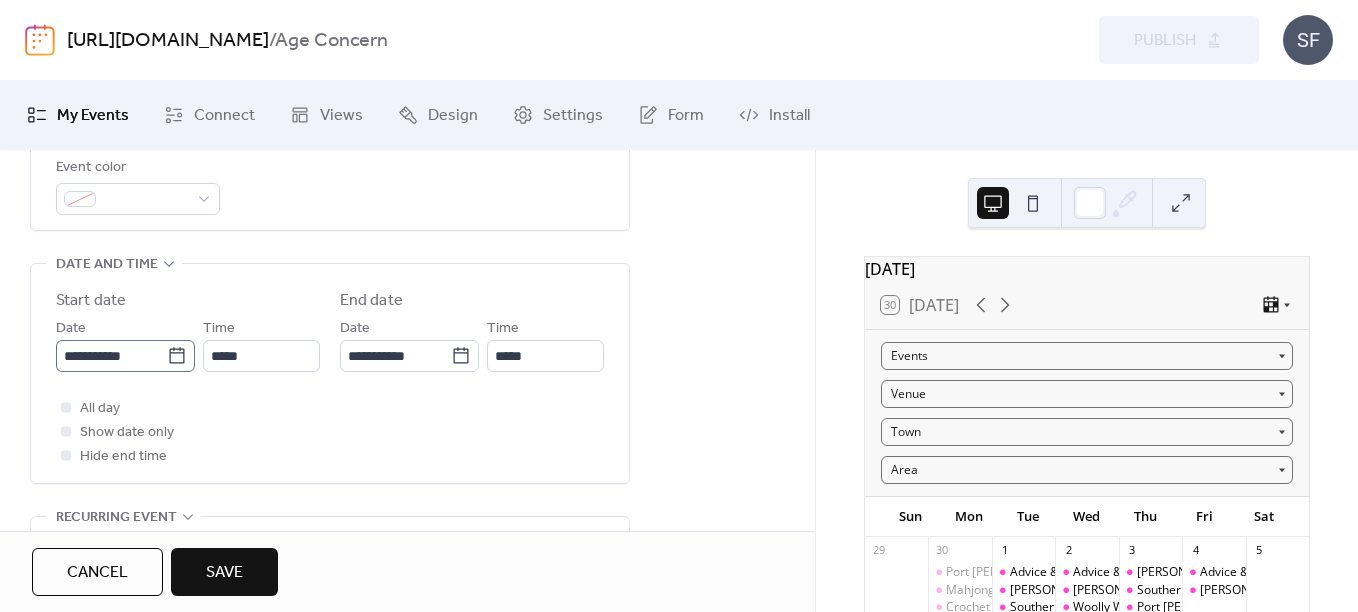 click 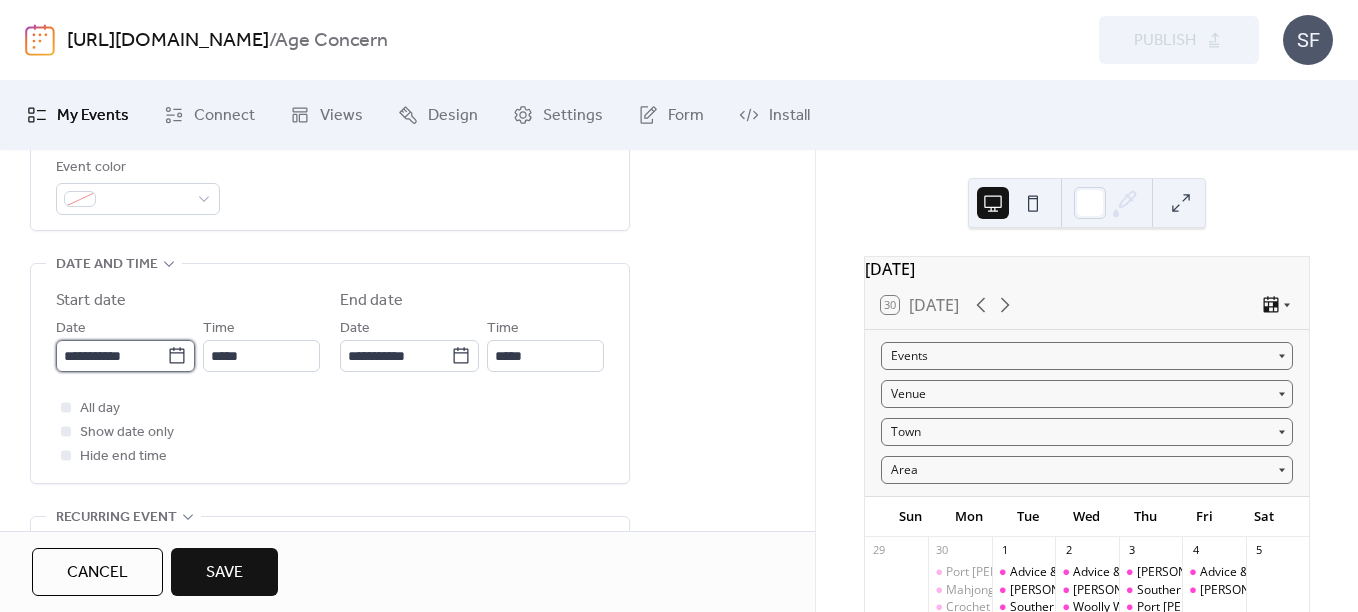 click on "**********" at bounding box center (111, 356) 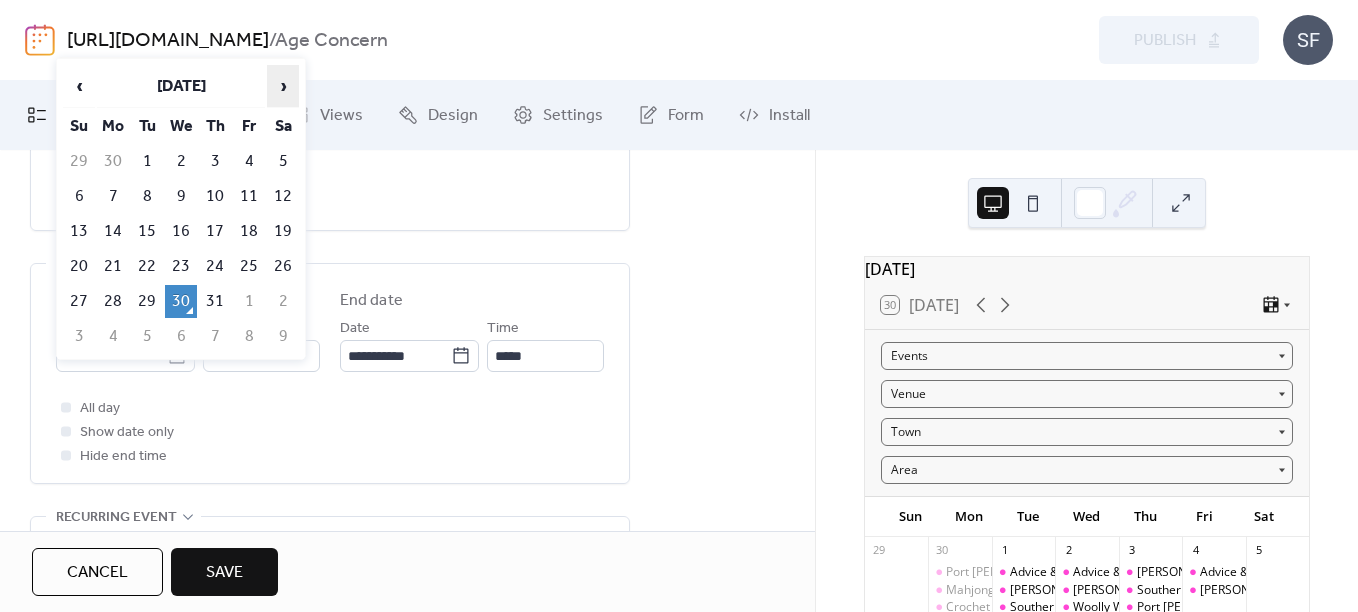 click on "›" at bounding box center (283, 86) 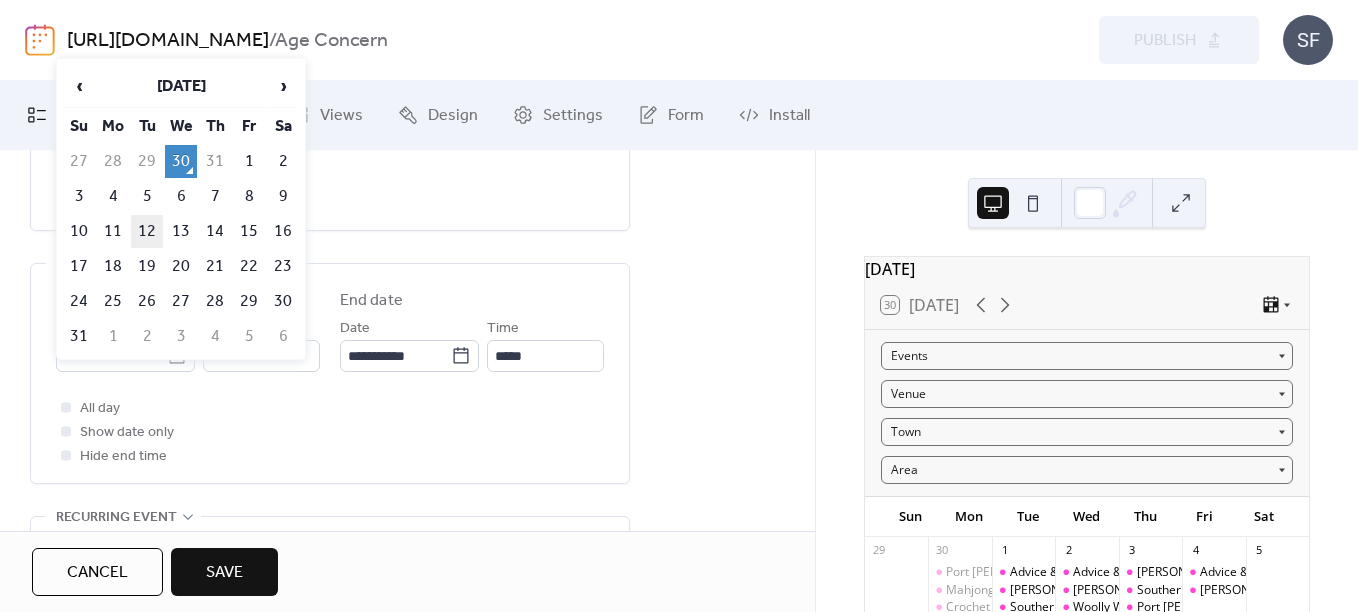 click on "12" at bounding box center (147, 231) 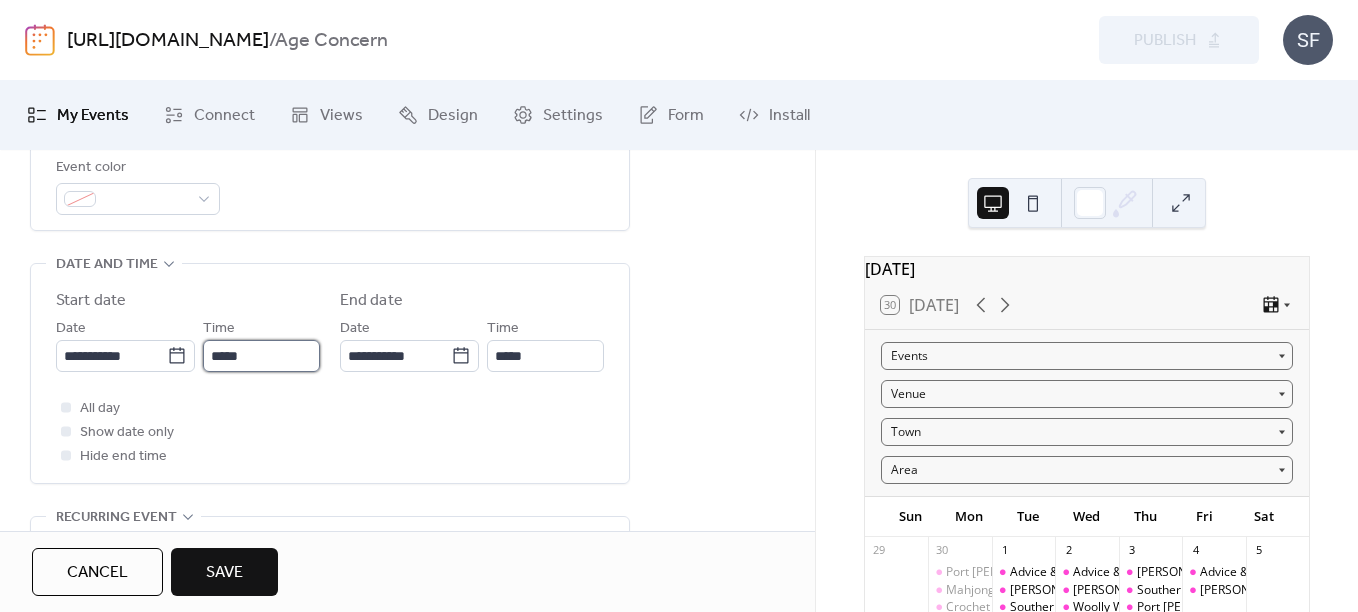 click on "*****" at bounding box center [261, 356] 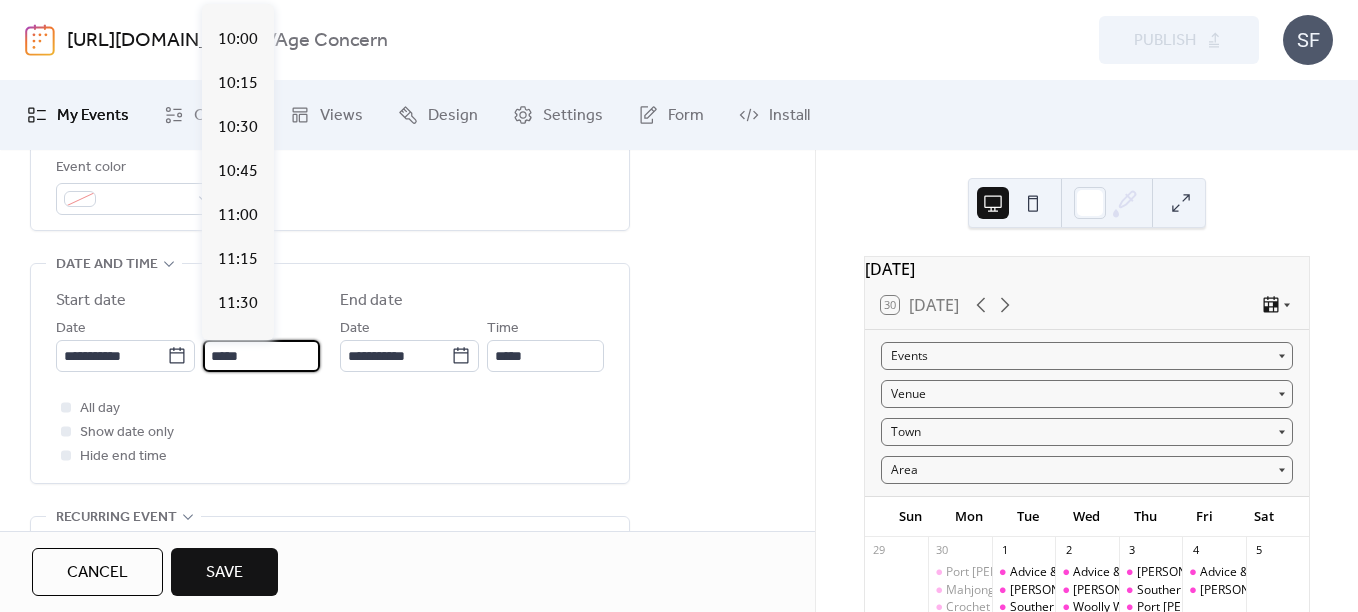 scroll, scrollTop: 1744, scrollLeft: 0, axis: vertical 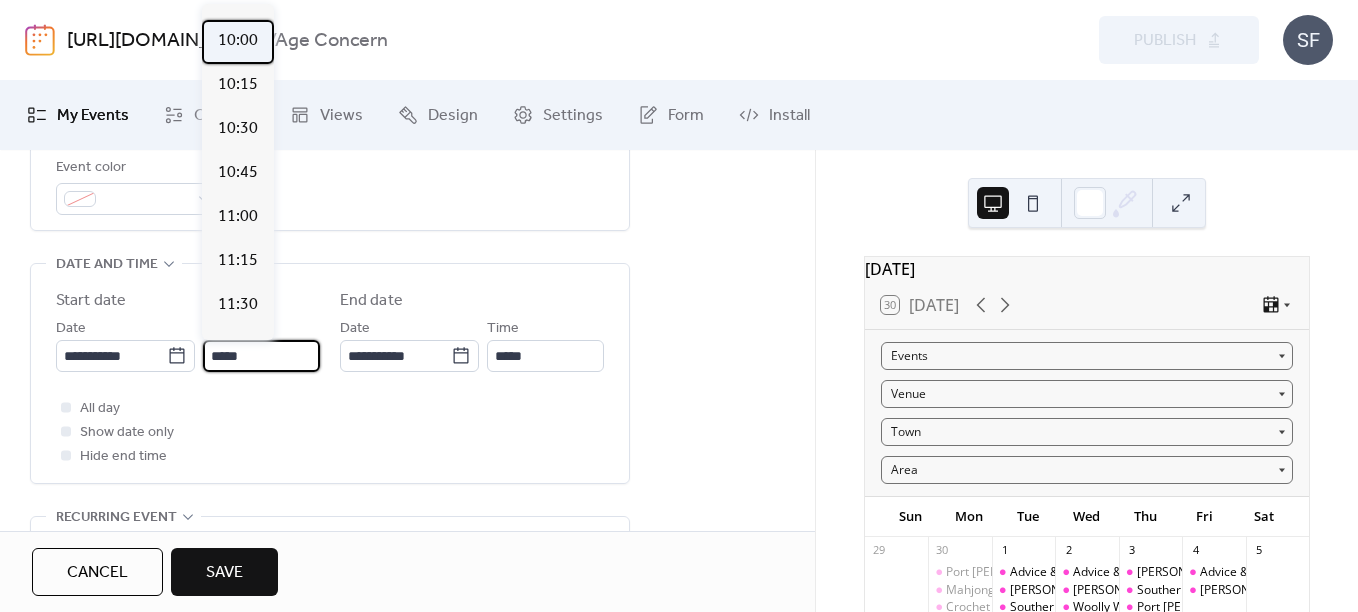 click on "10:00" at bounding box center [238, 41] 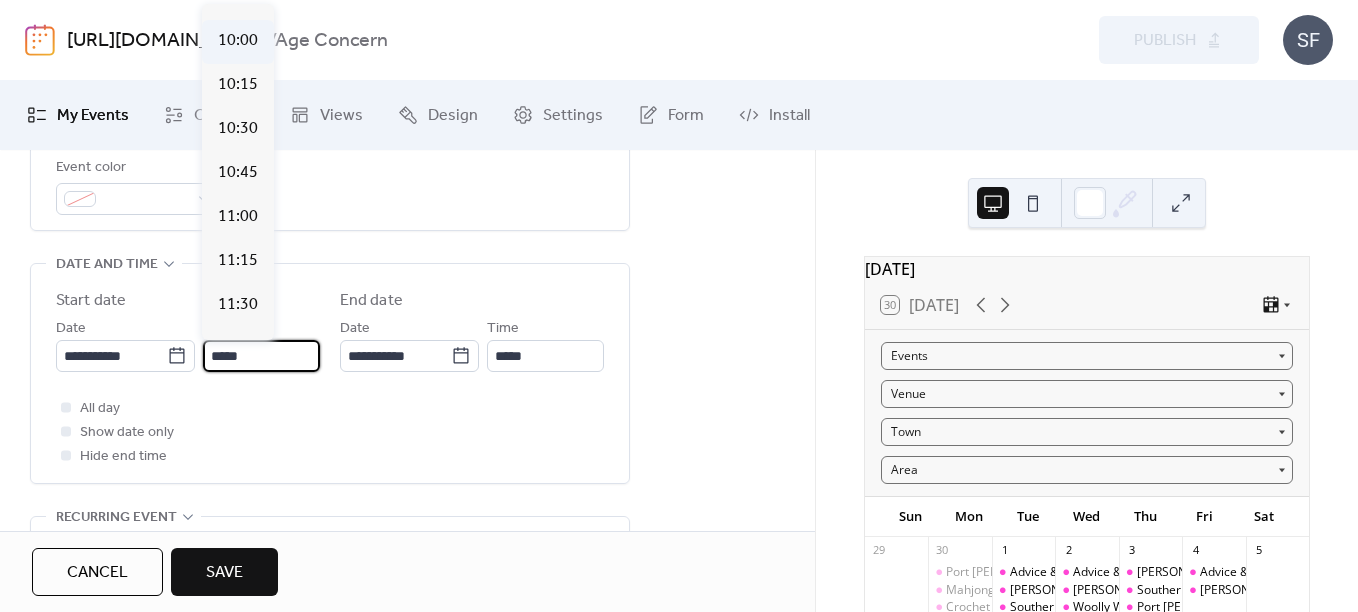 type on "*****" 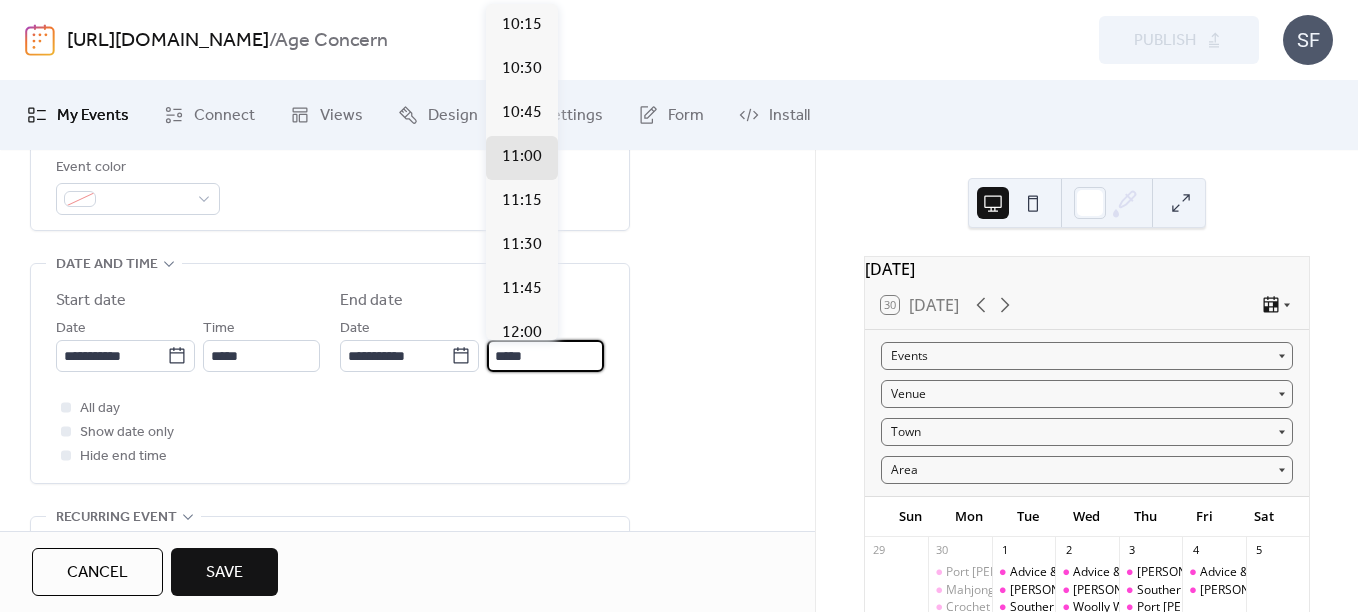click on "*****" at bounding box center [545, 356] 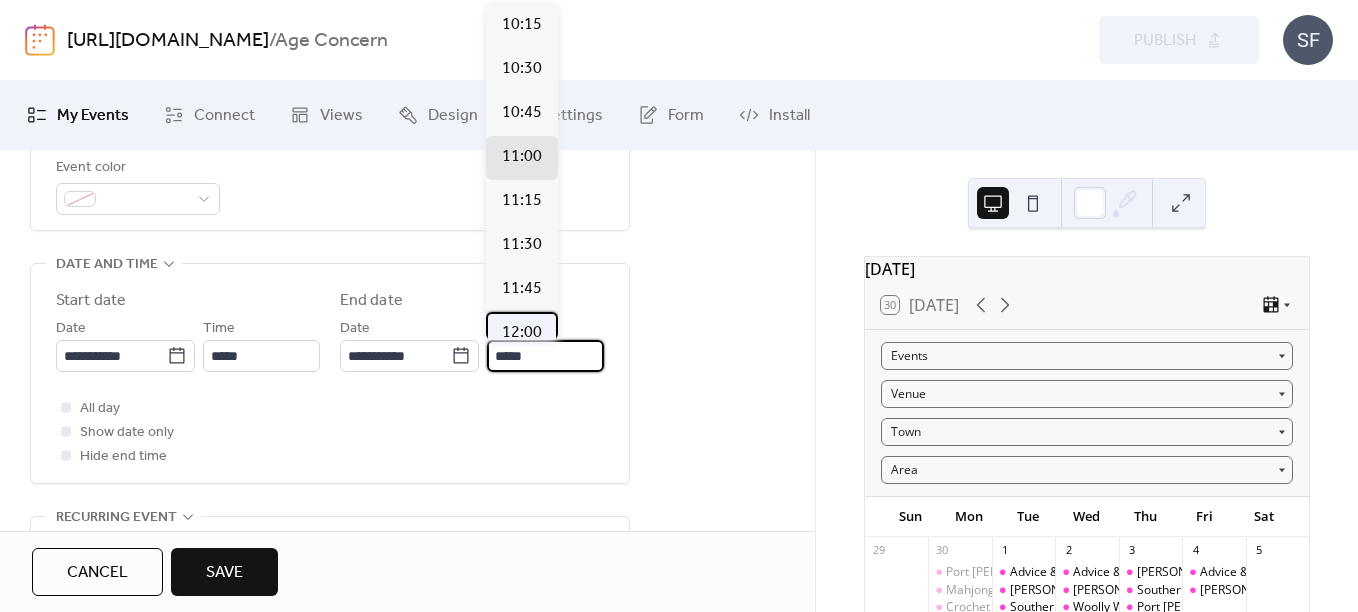 click on "12:00" at bounding box center (522, 333) 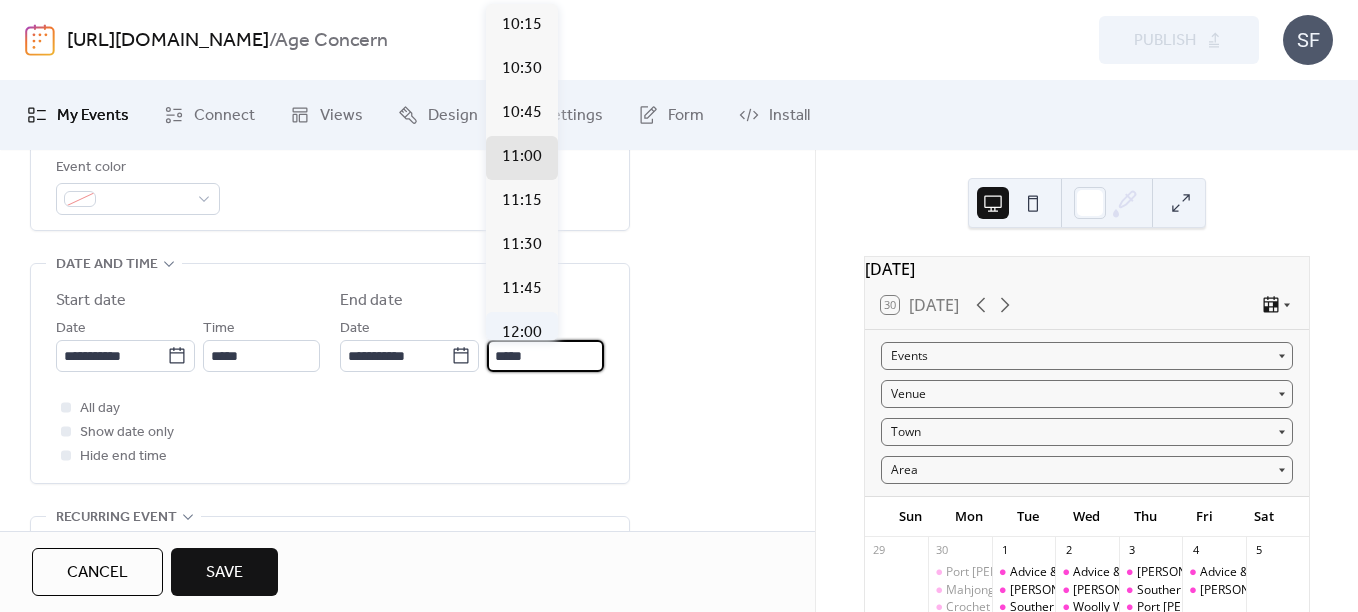 type on "*****" 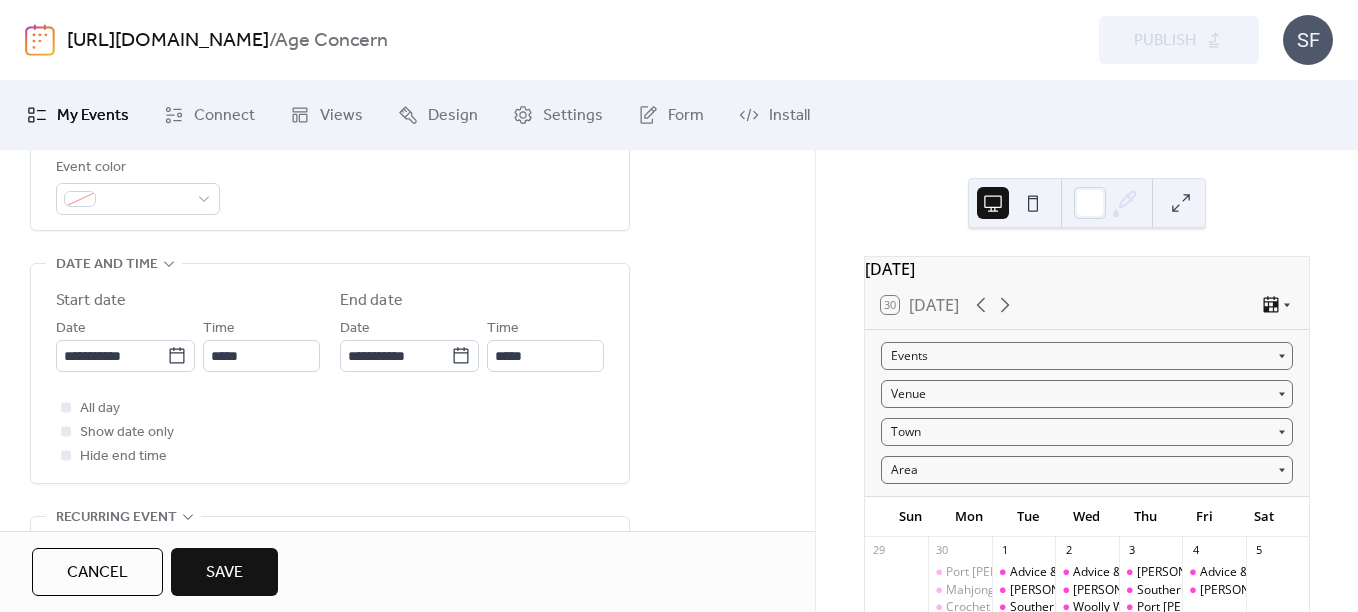 click on "**********" at bounding box center (407, 670) 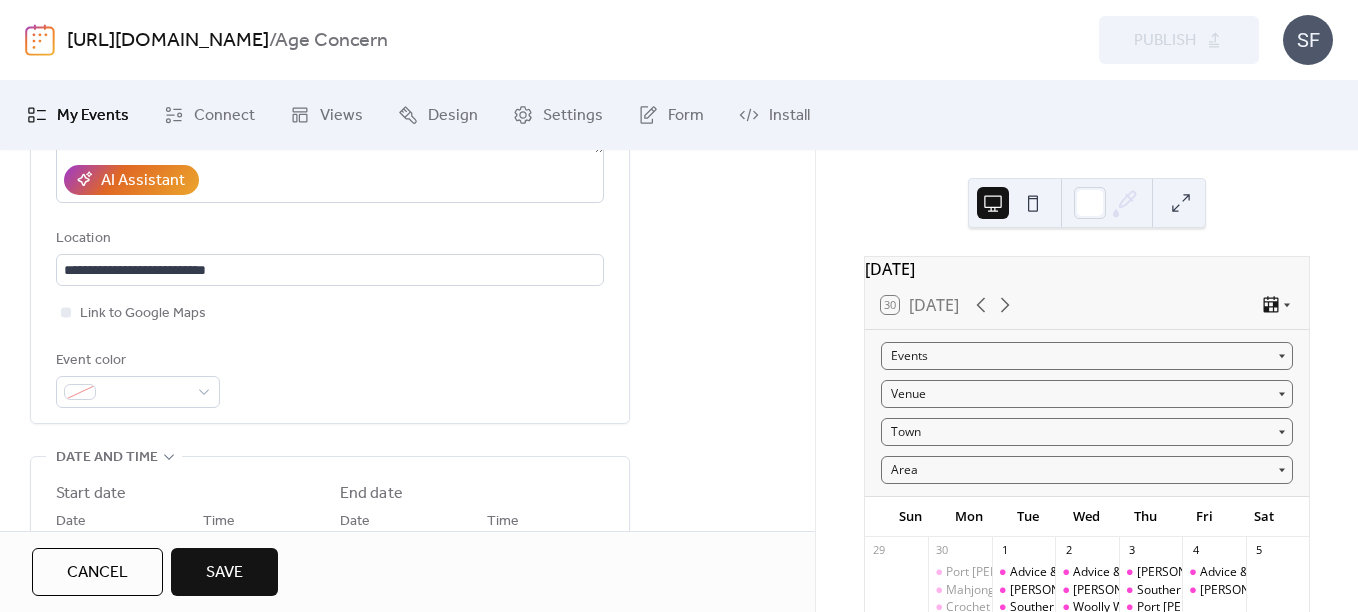 scroll, scrollTop: 388, scrollLeft: 0, axis: vertical 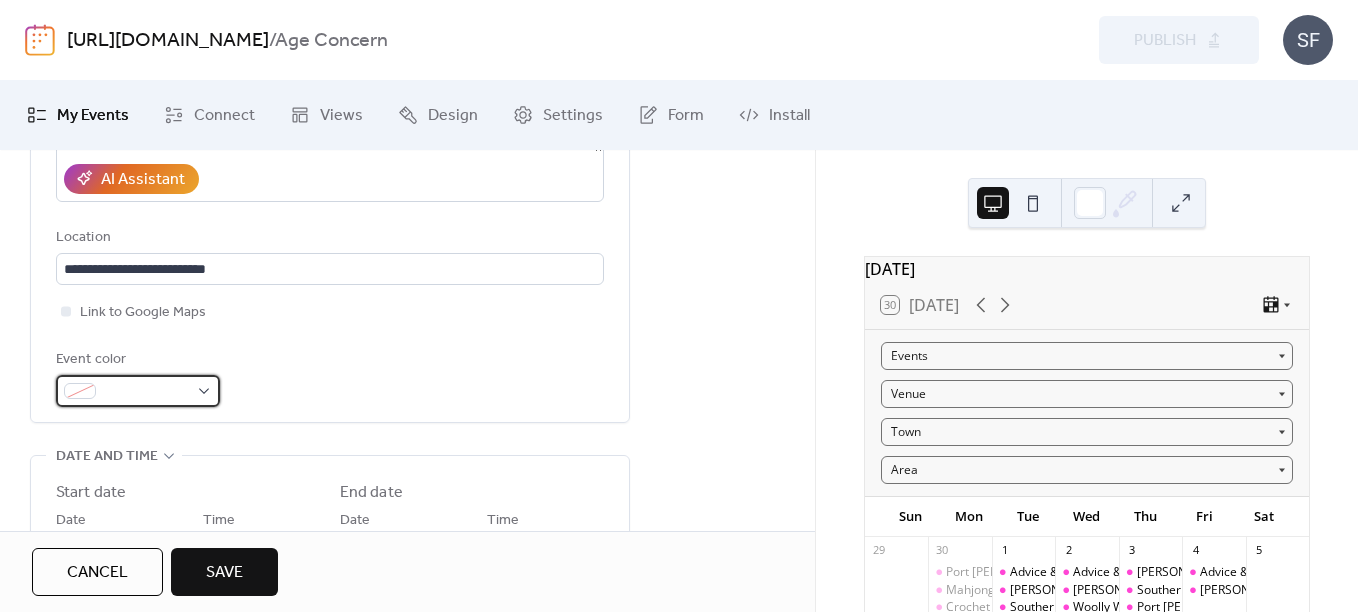 click at bounding box center (138, 391) 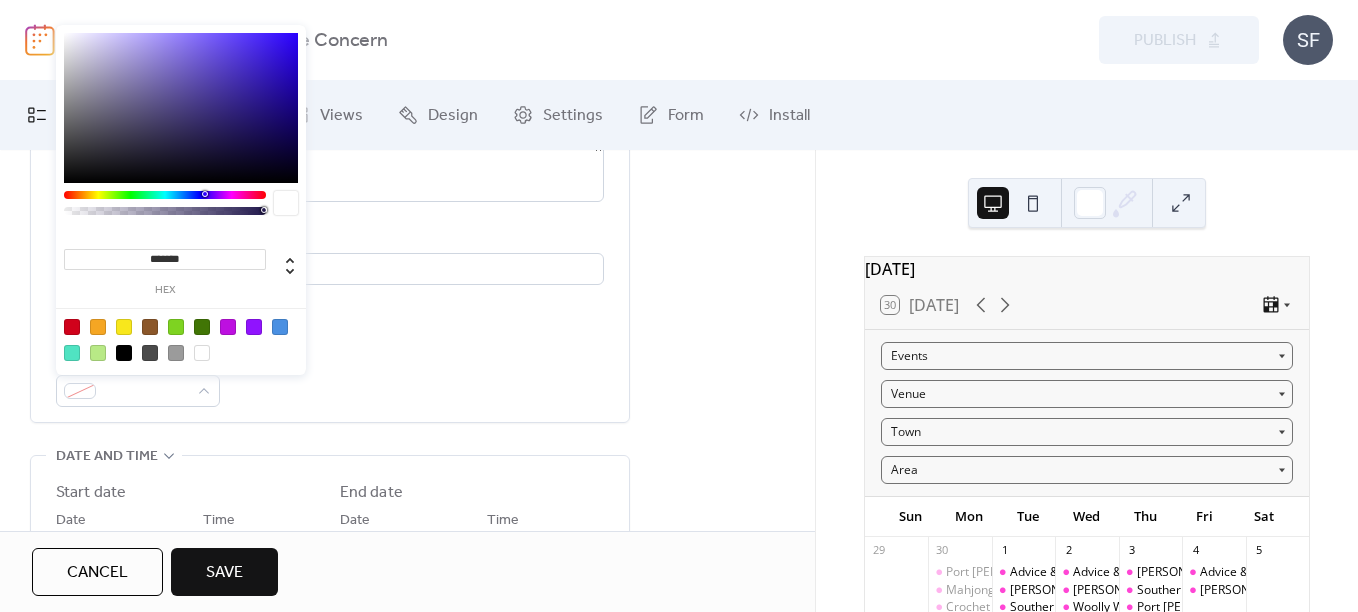 click on "**********" at bounding box center [407, 862] 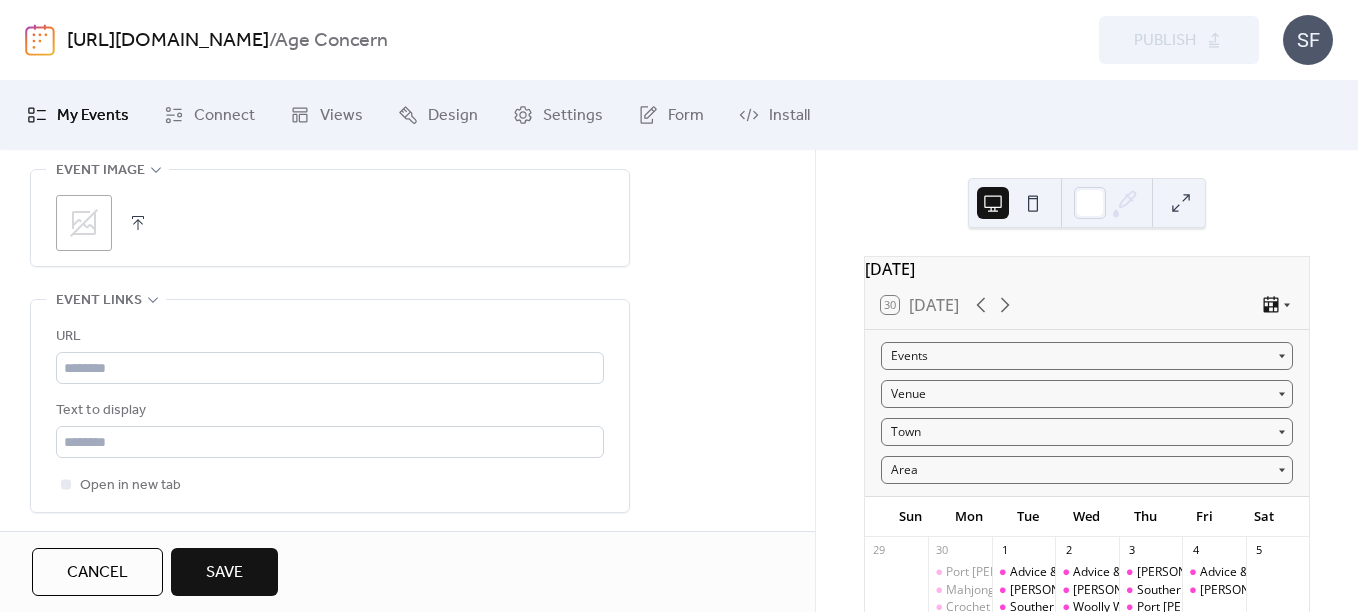scroll, scrollTop: 1032, scrollLeft: 0, axis: vertical 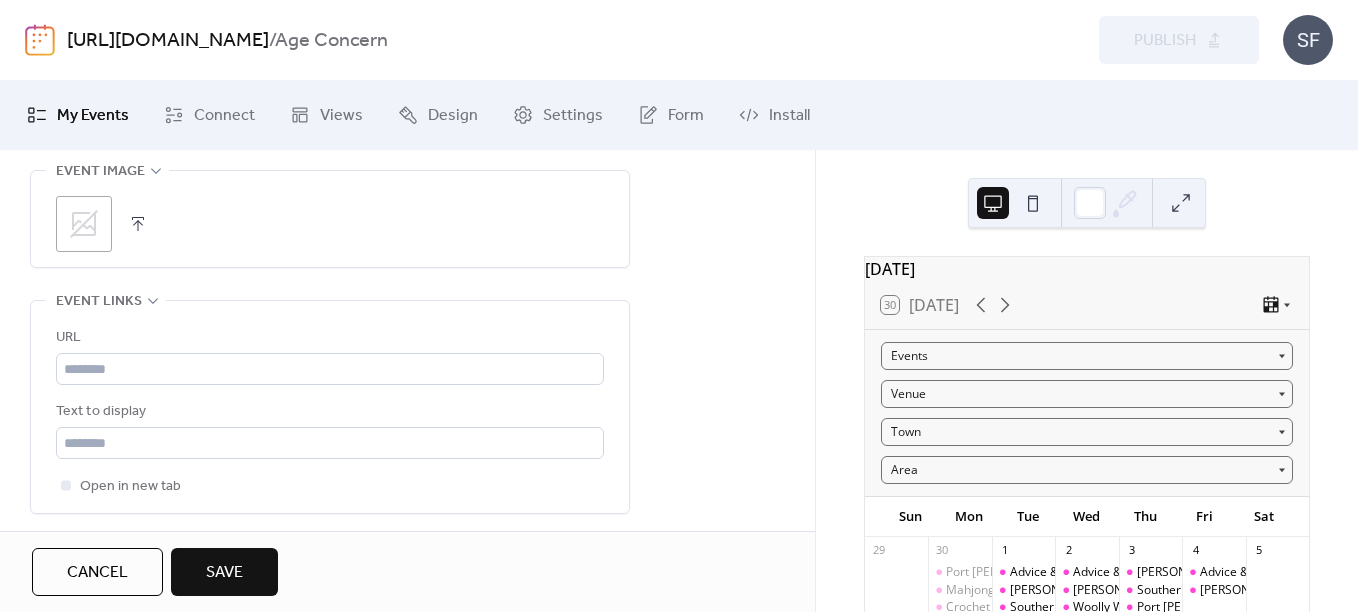 click 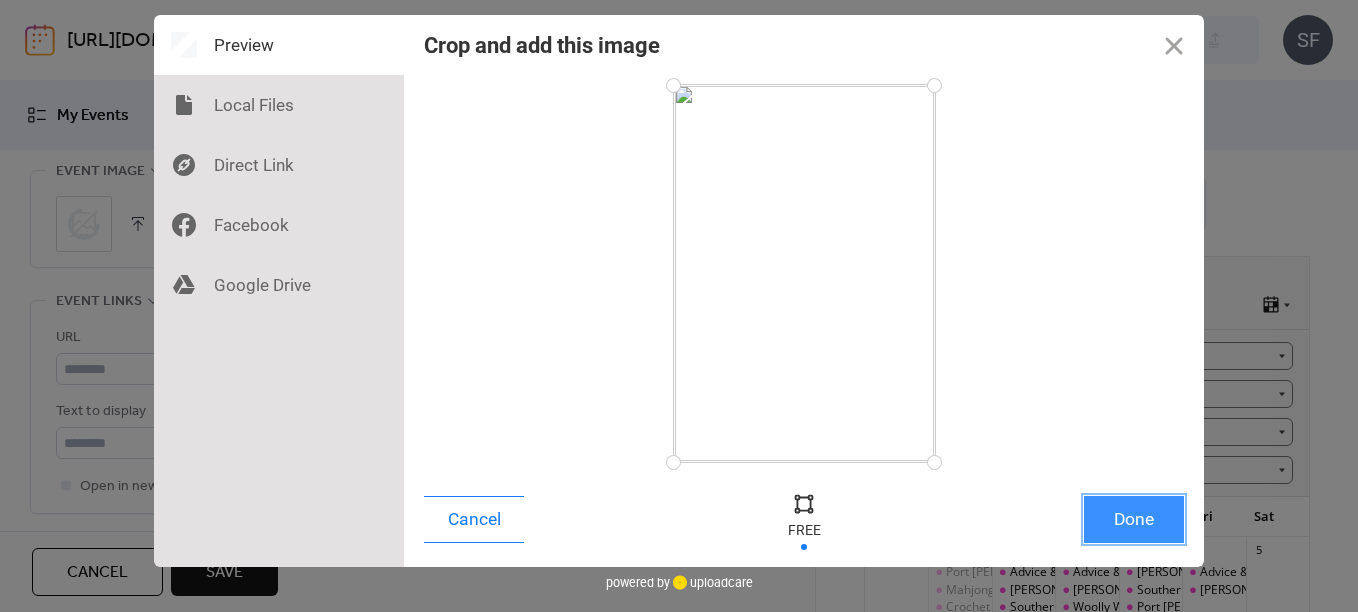 click on "Done" at bounding box center (1134, 519) 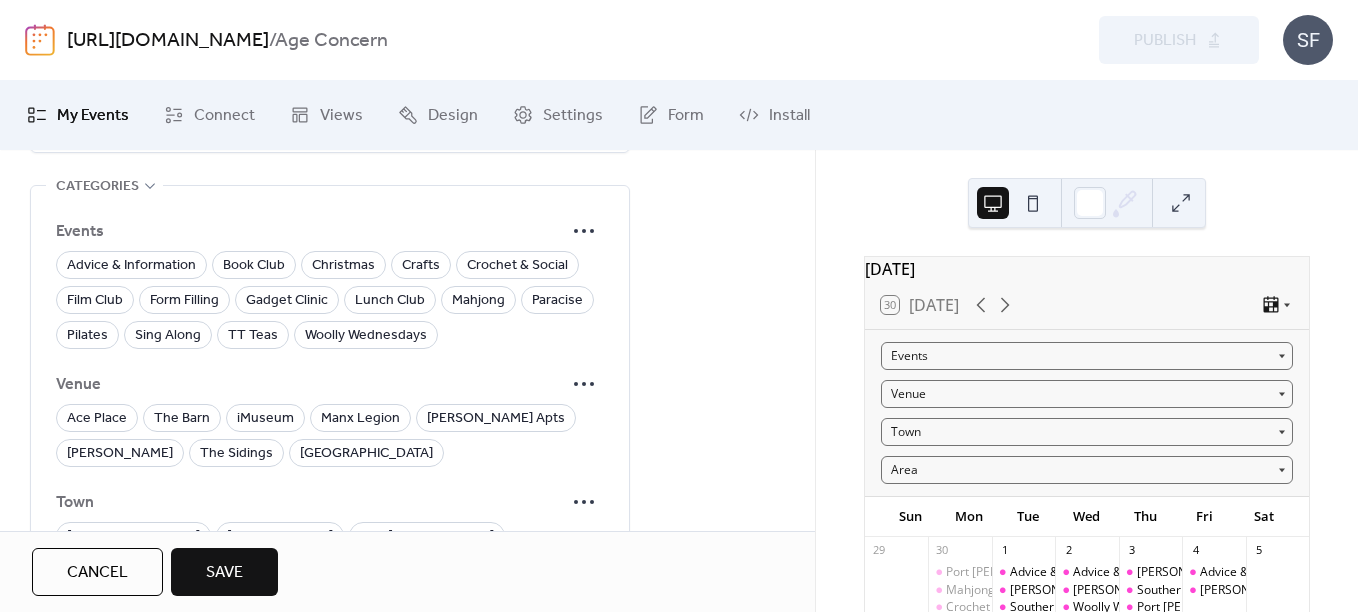 scroll, scrollTop: 1392, scrollLeft: 0, axis: vertical 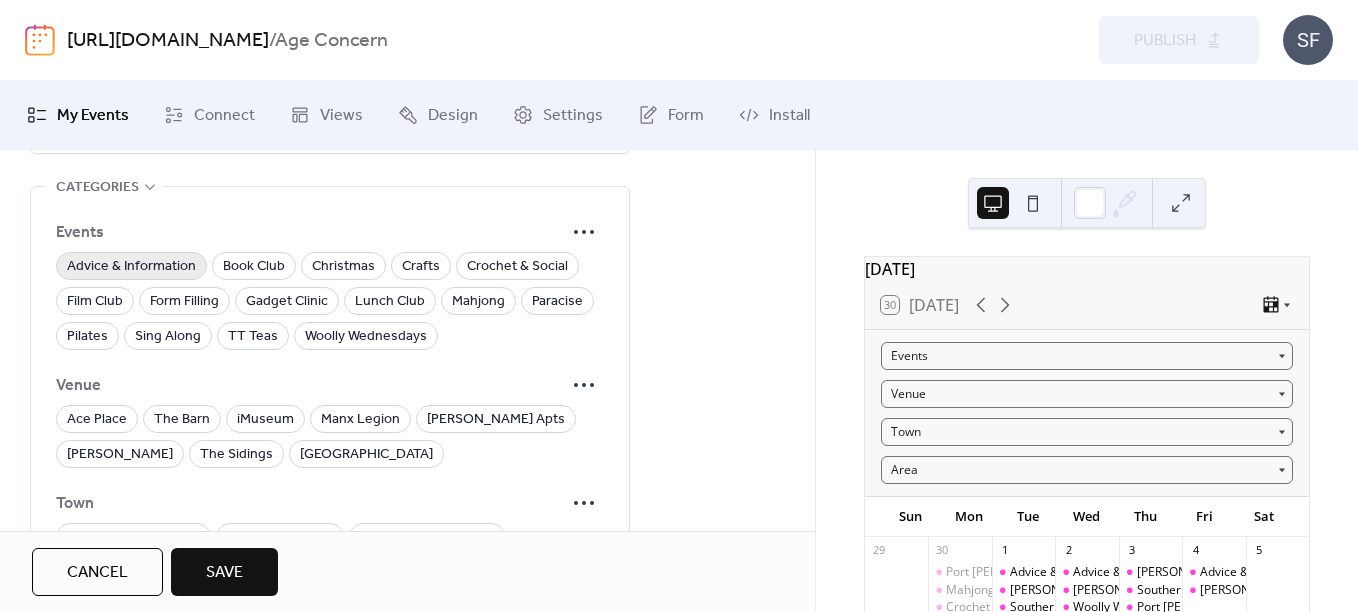 click on "Advice & Information" at bounding box center (131, 267) 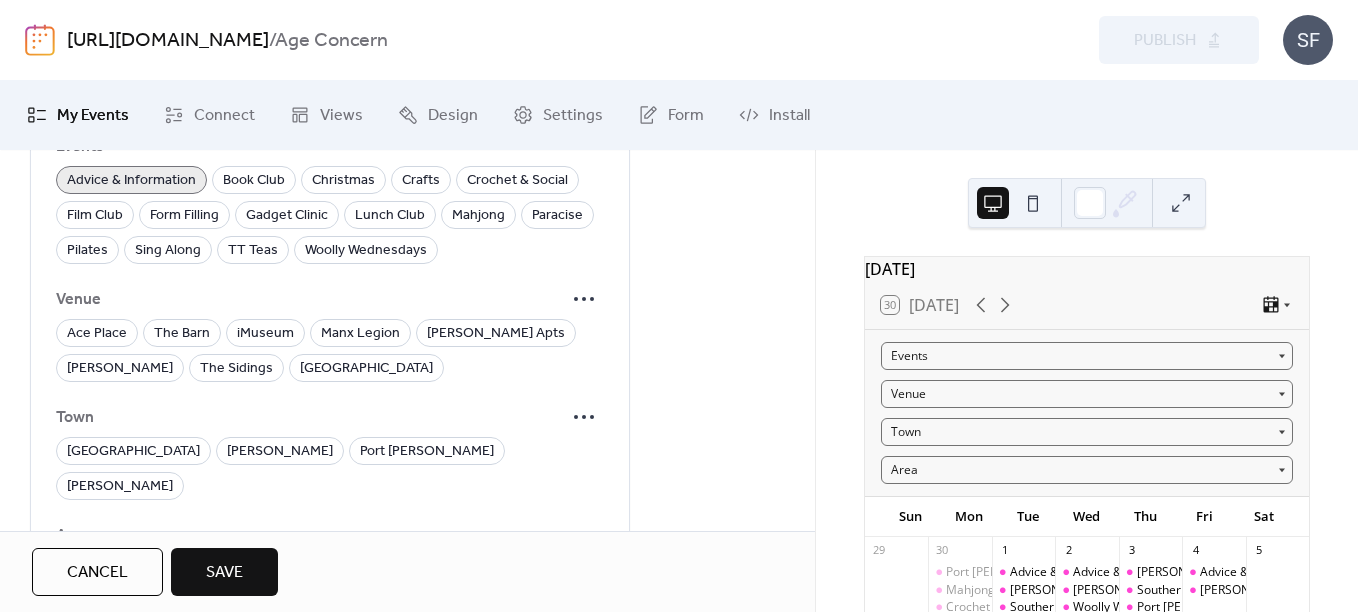 scroll, scrollTop: 1481, scrollLeft: 0, axis: vertical 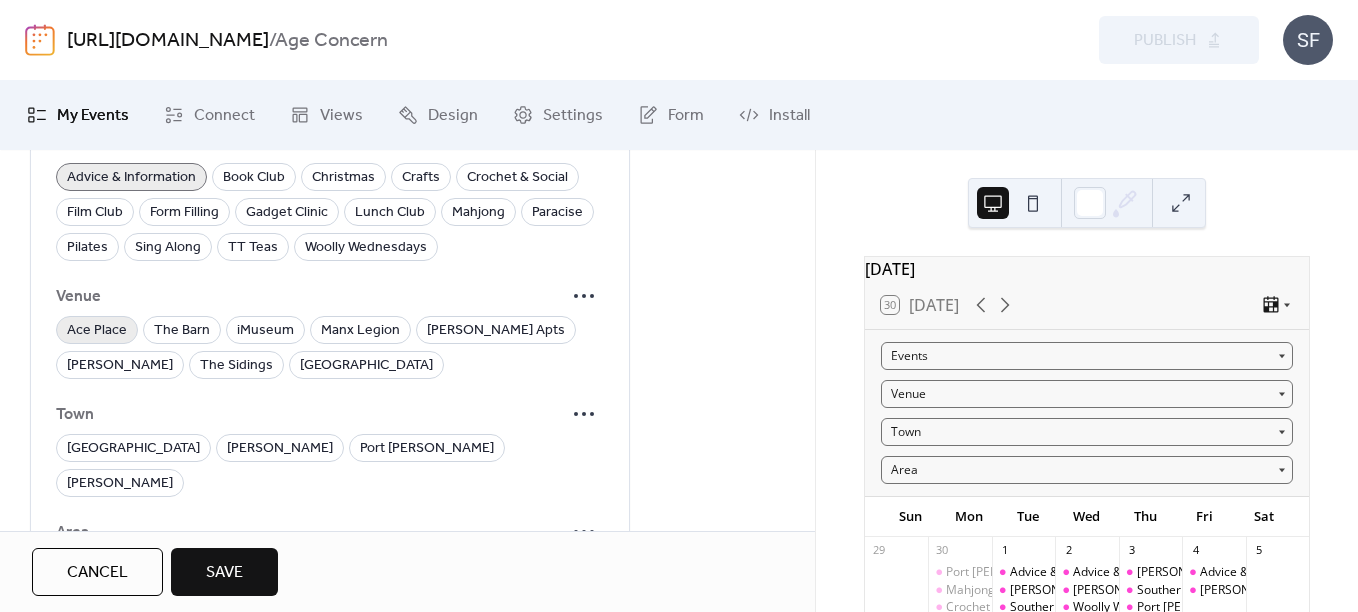 click on "Ace Place" at bounding box center [97, 331] 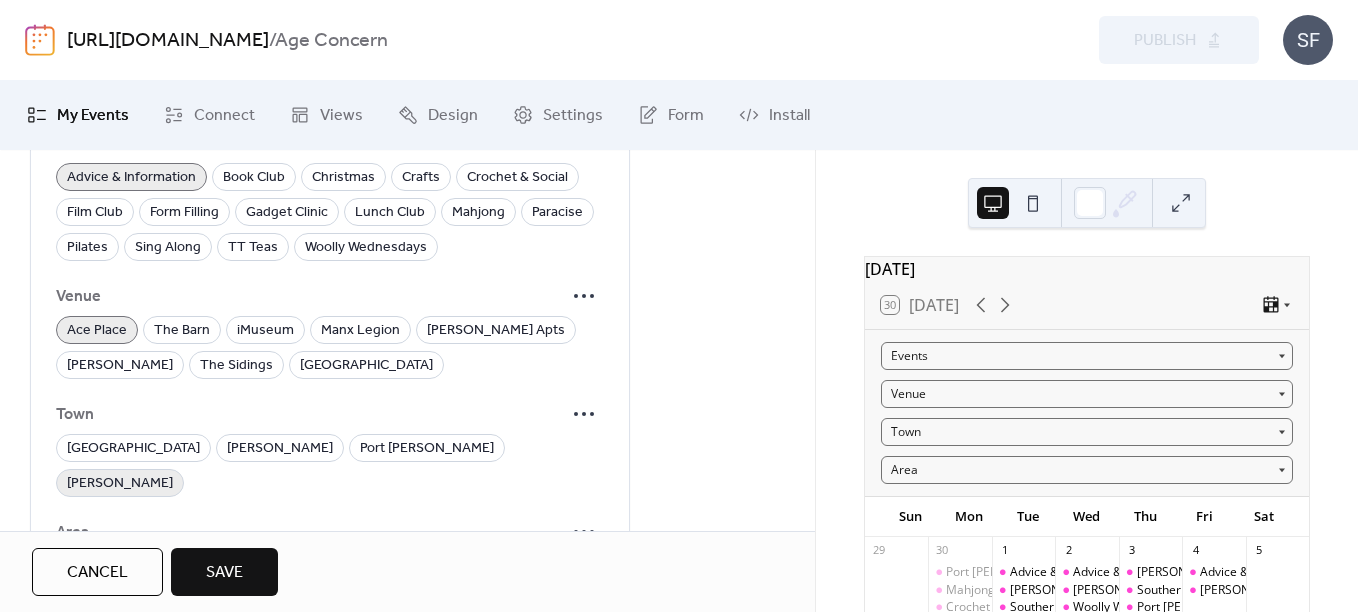click on "[PERSON_NAME]" at bounding box center (120, 484) 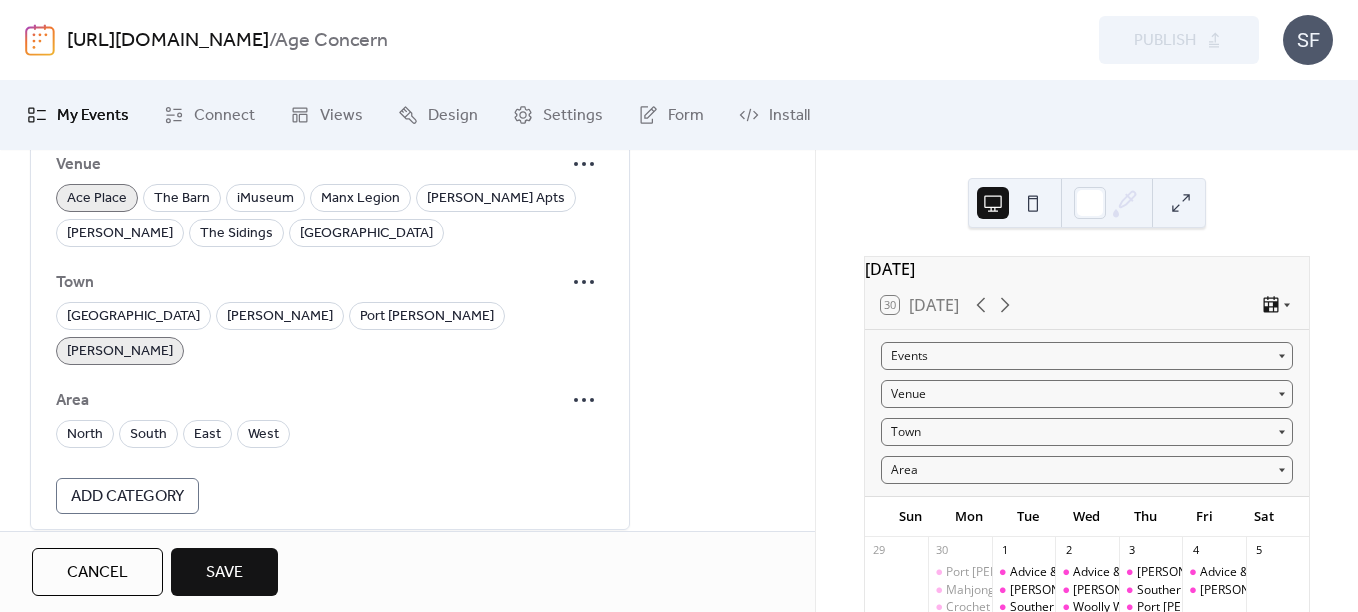 scroll, scrollTop: 1670, scrollLeft: 0, axis: vertical 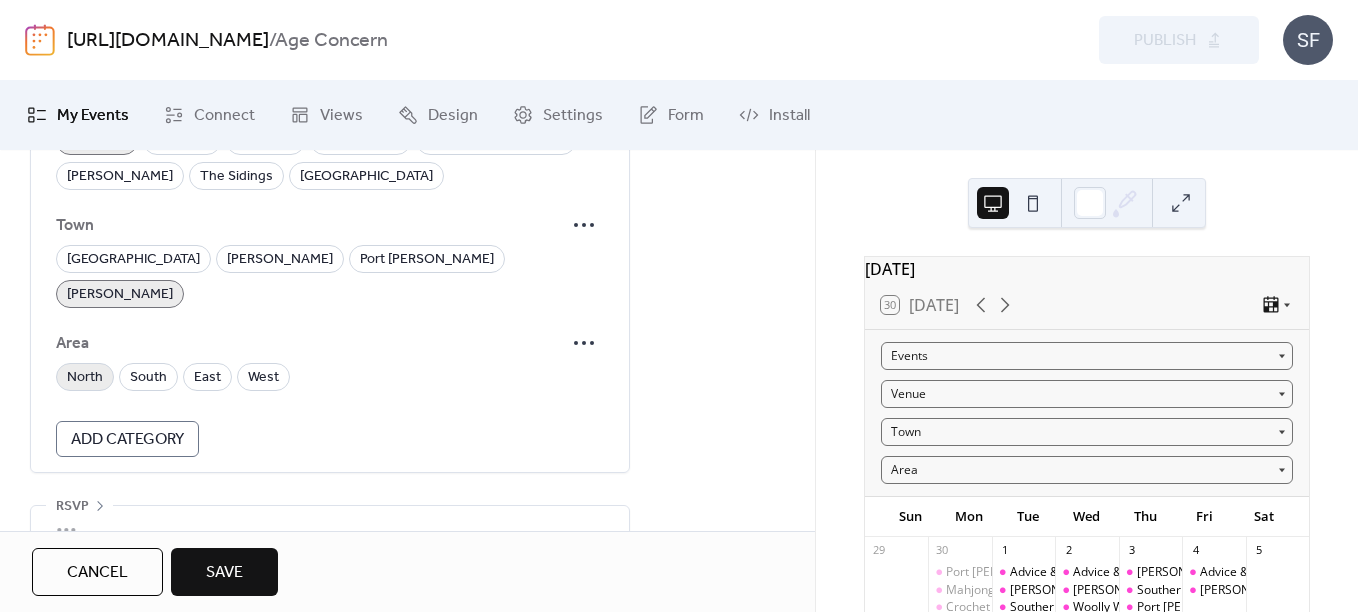 click on "North" at bounding box center [85, 378] 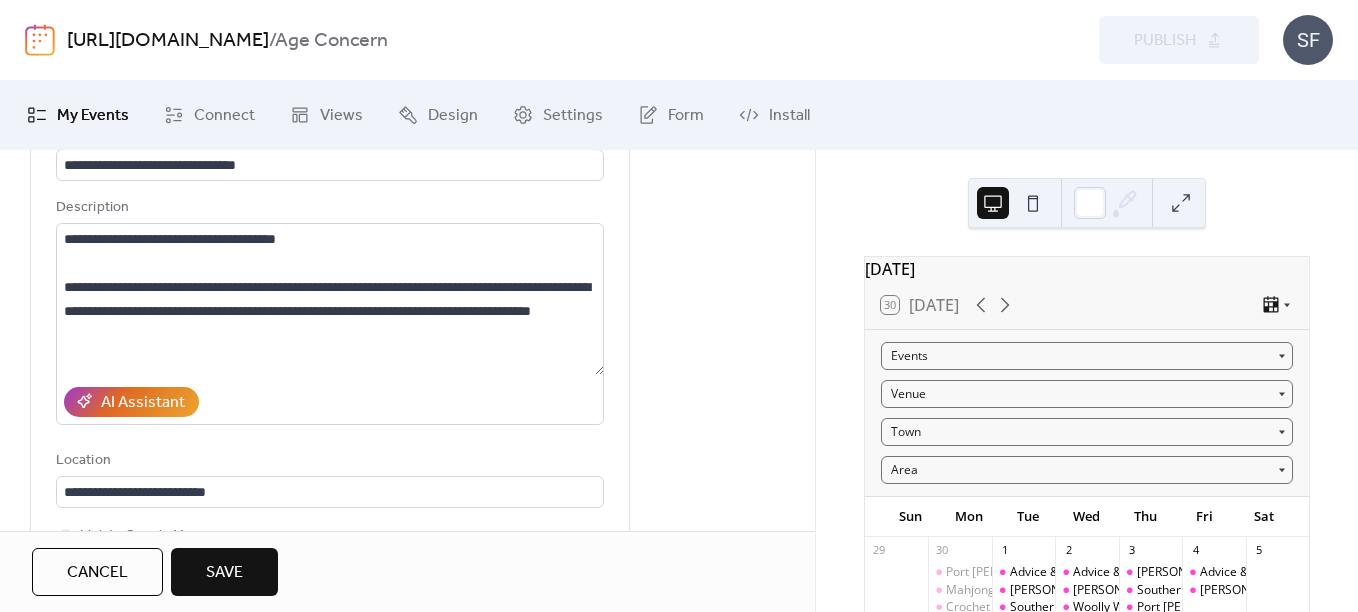 scroll, scrollTop: 166, scrollLeft: 0, axis: vertical 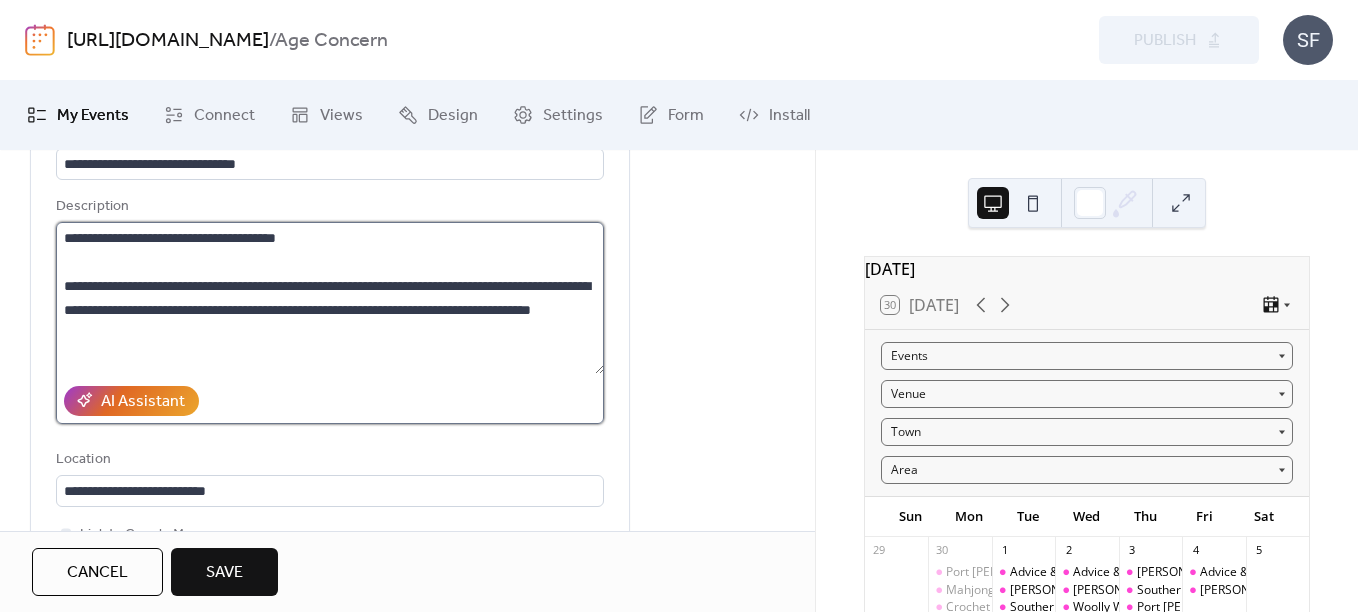 click on "**********" at bounding box center [330, 298] 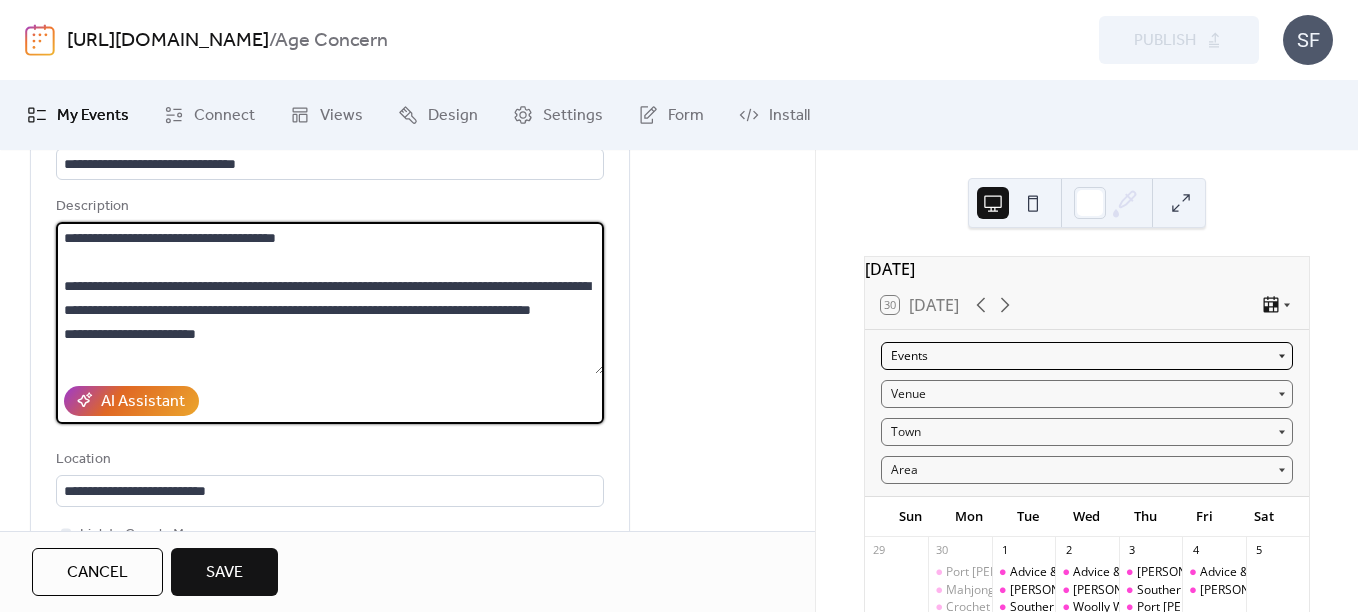 scroll, scrollTop: 1, scrollLeft: 0, axis: vertical 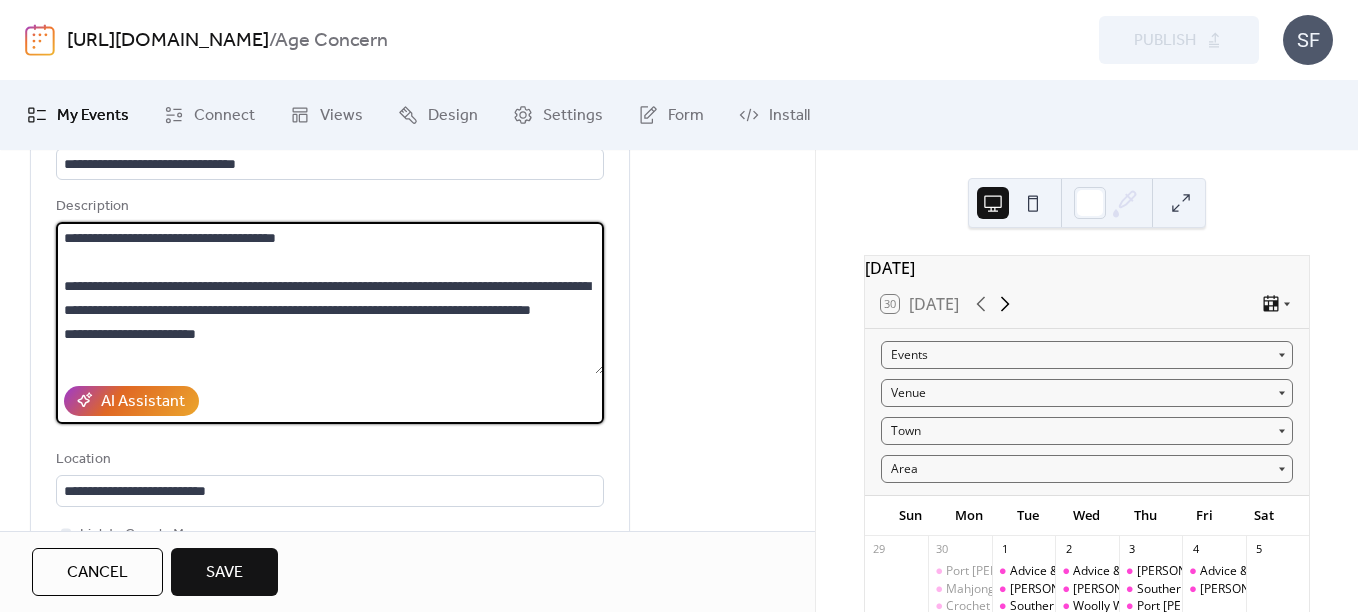 type on "**********" 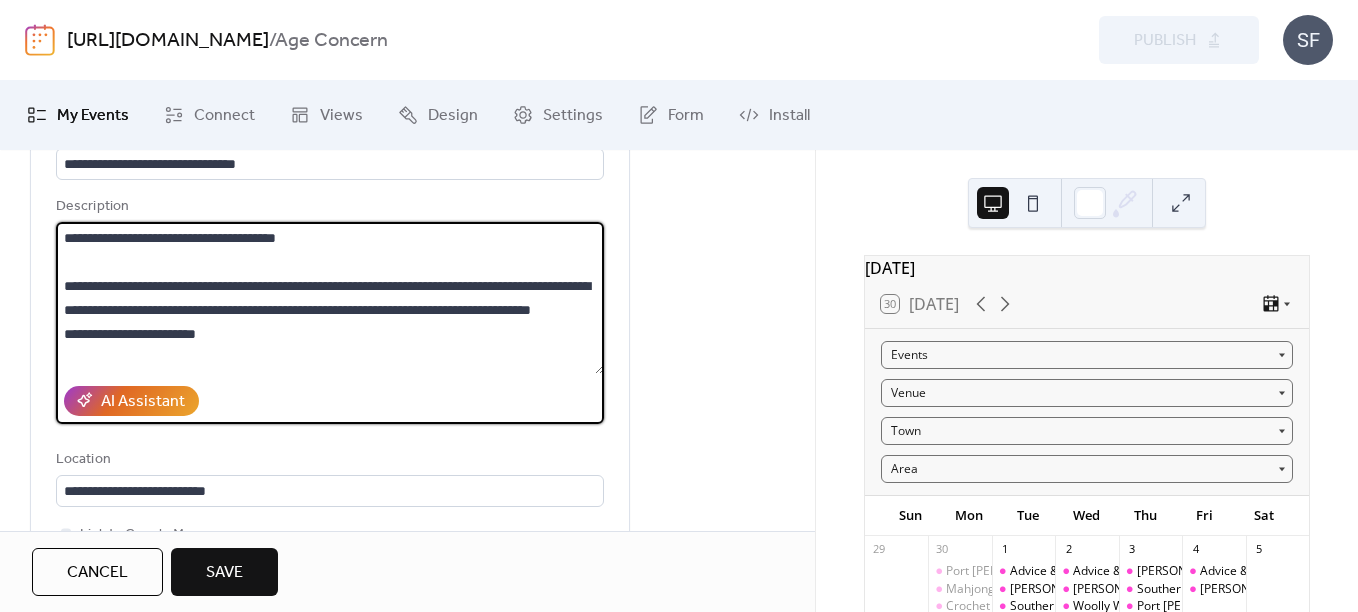 click 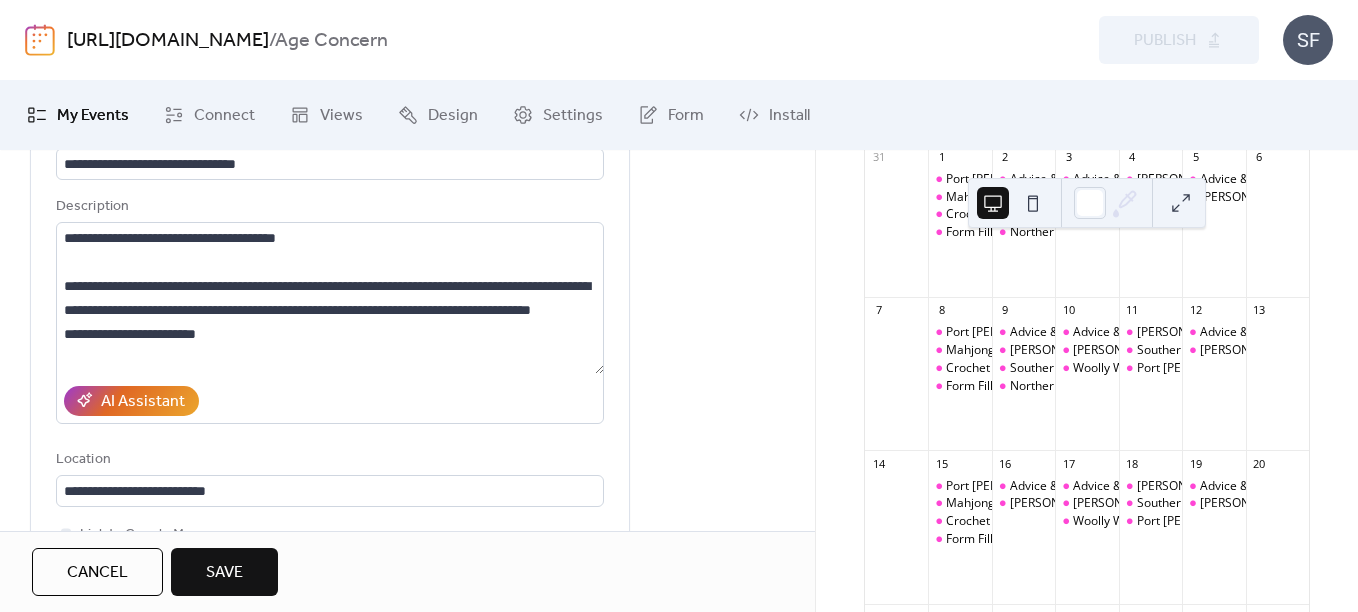 scroll, scrollTop: 394, scrollLeft: 0, axis: vertical 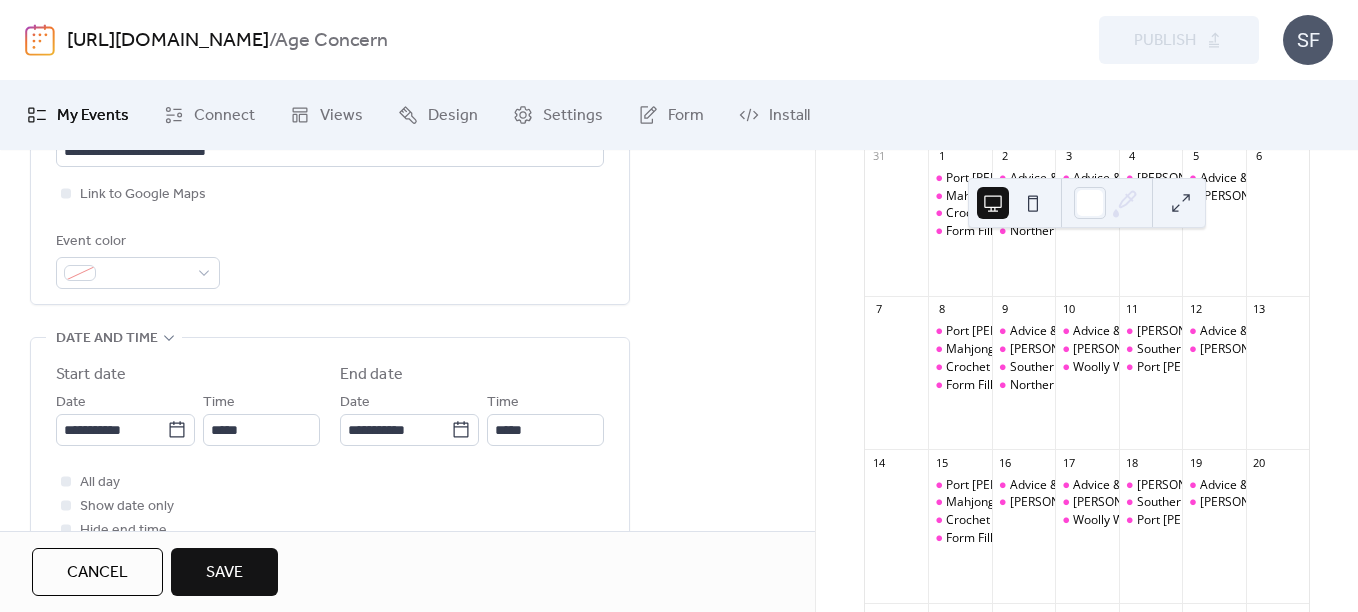 click on "Save" at bounding box center [224, 573] 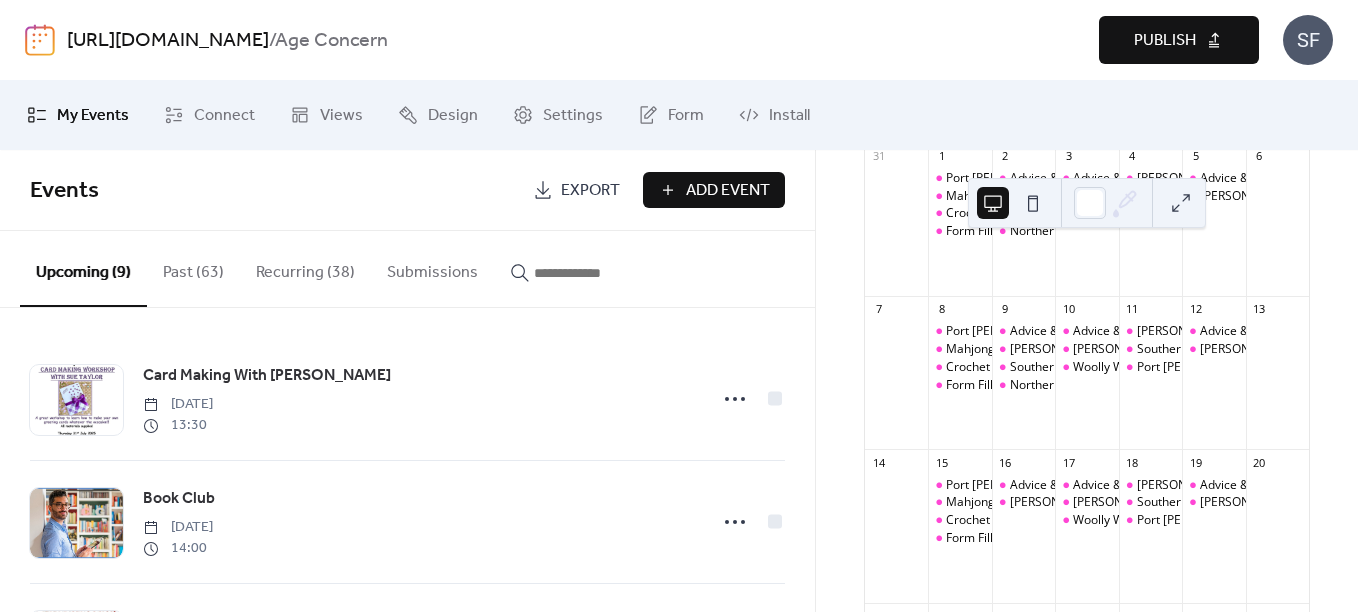 click on "Publish" at bounding box center [1165, 41] 